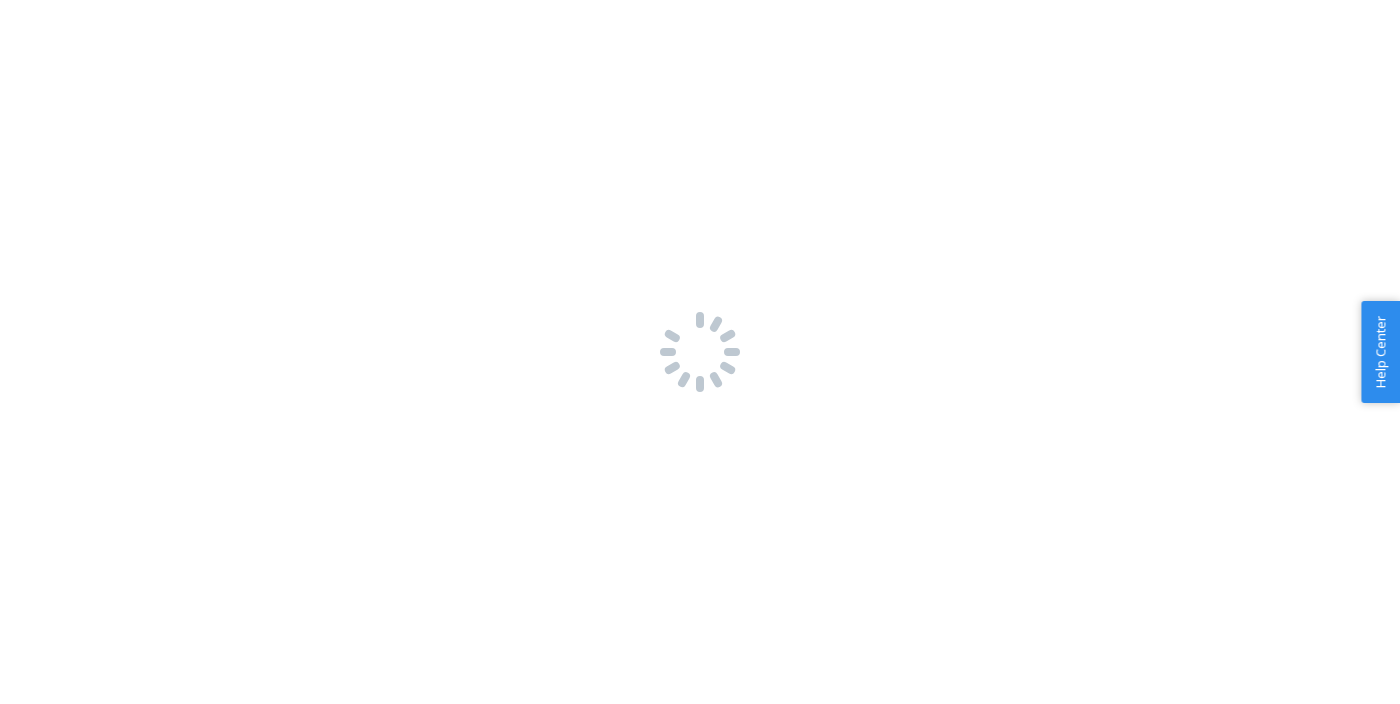 scroll, scrollTop: 0, scrollLeft: 0, axis: both 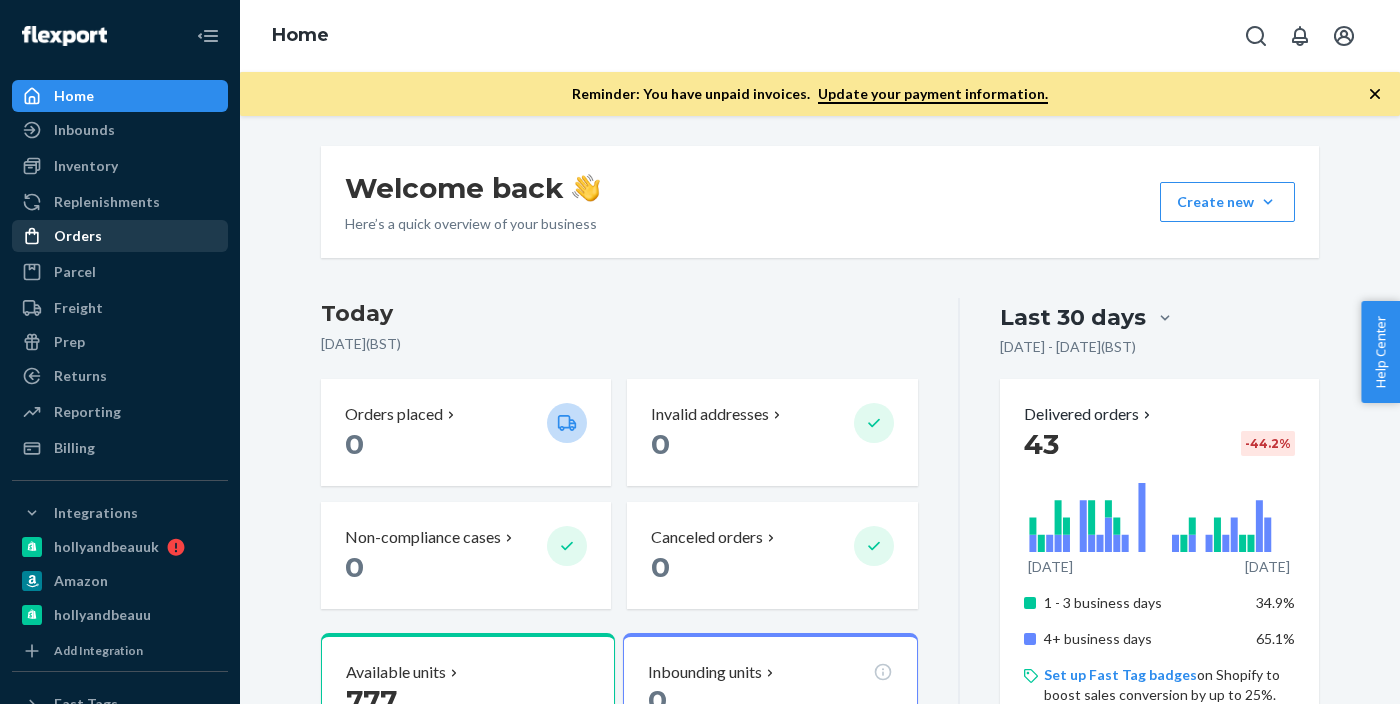 click on "Orders" at bounding box center [78, 236] 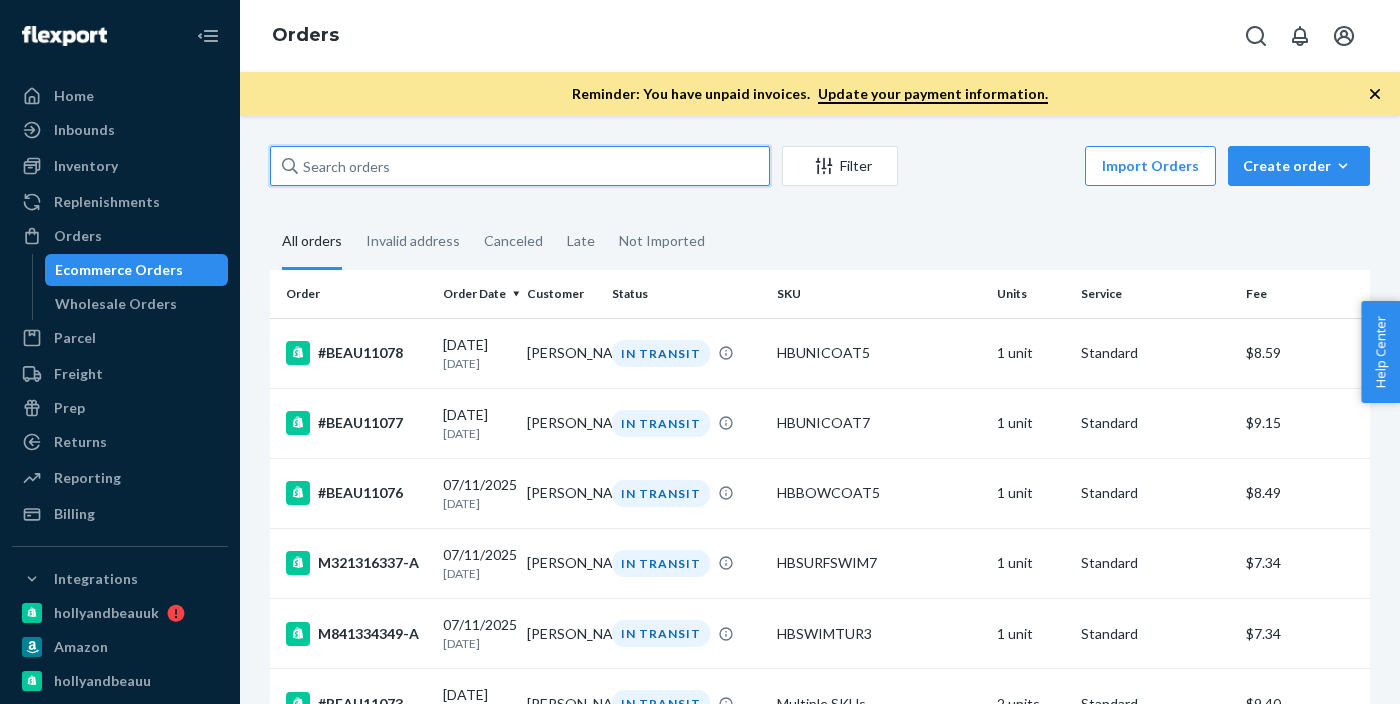 click at bounding box center (520, 166) 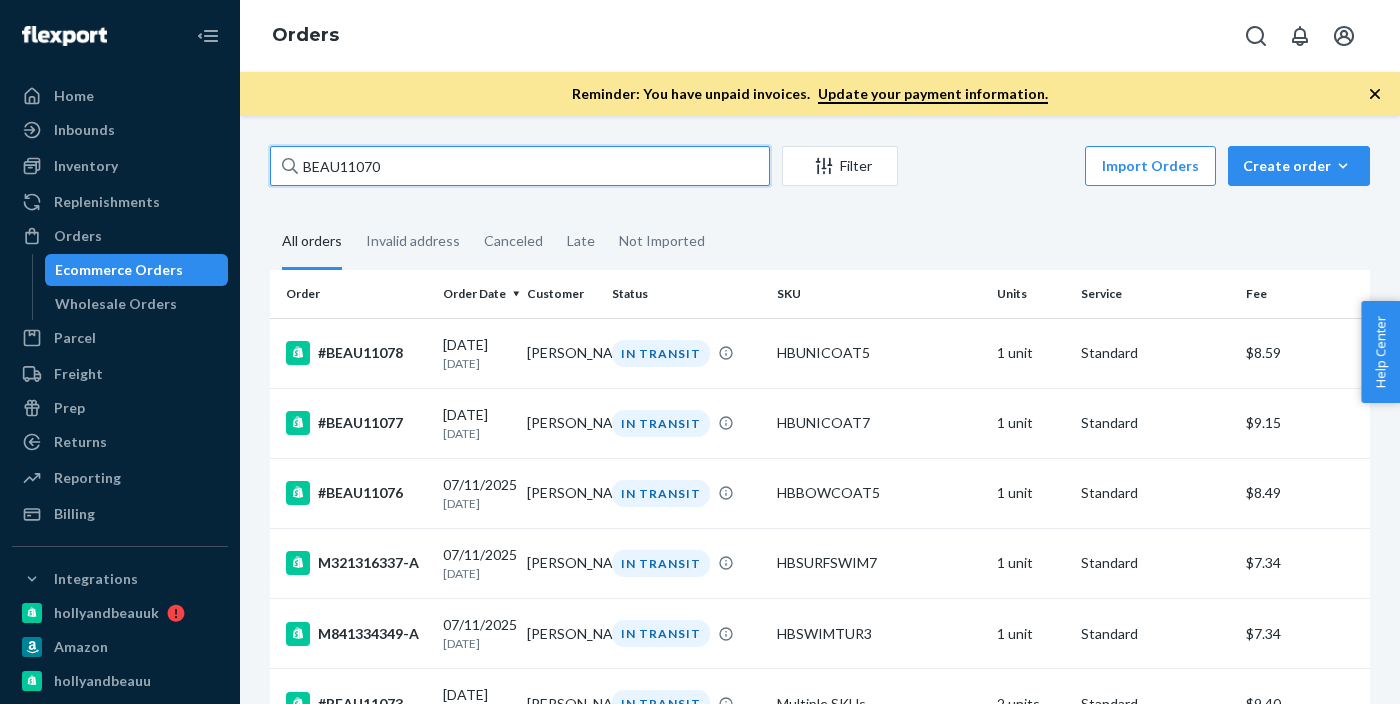 type on "BEAU11070" 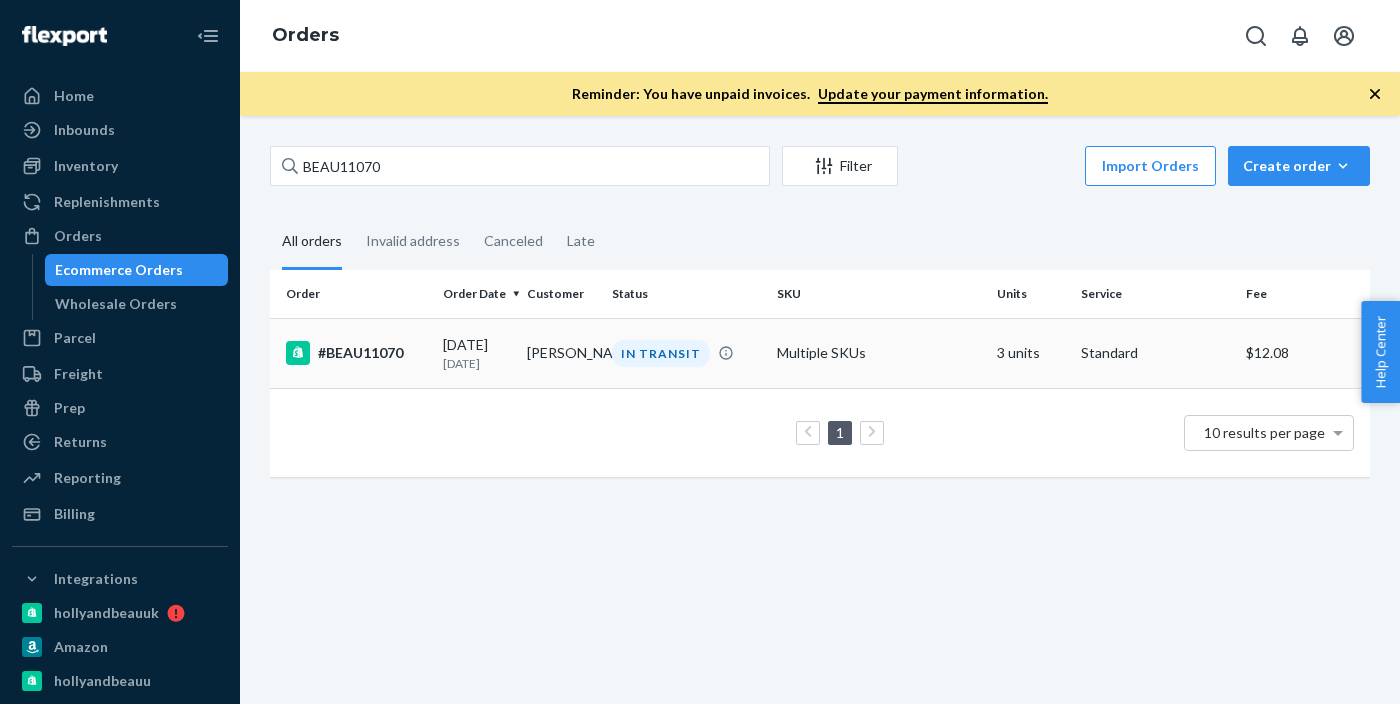 click on "[DATE] [DATE]" at bounding box center [477, 353] 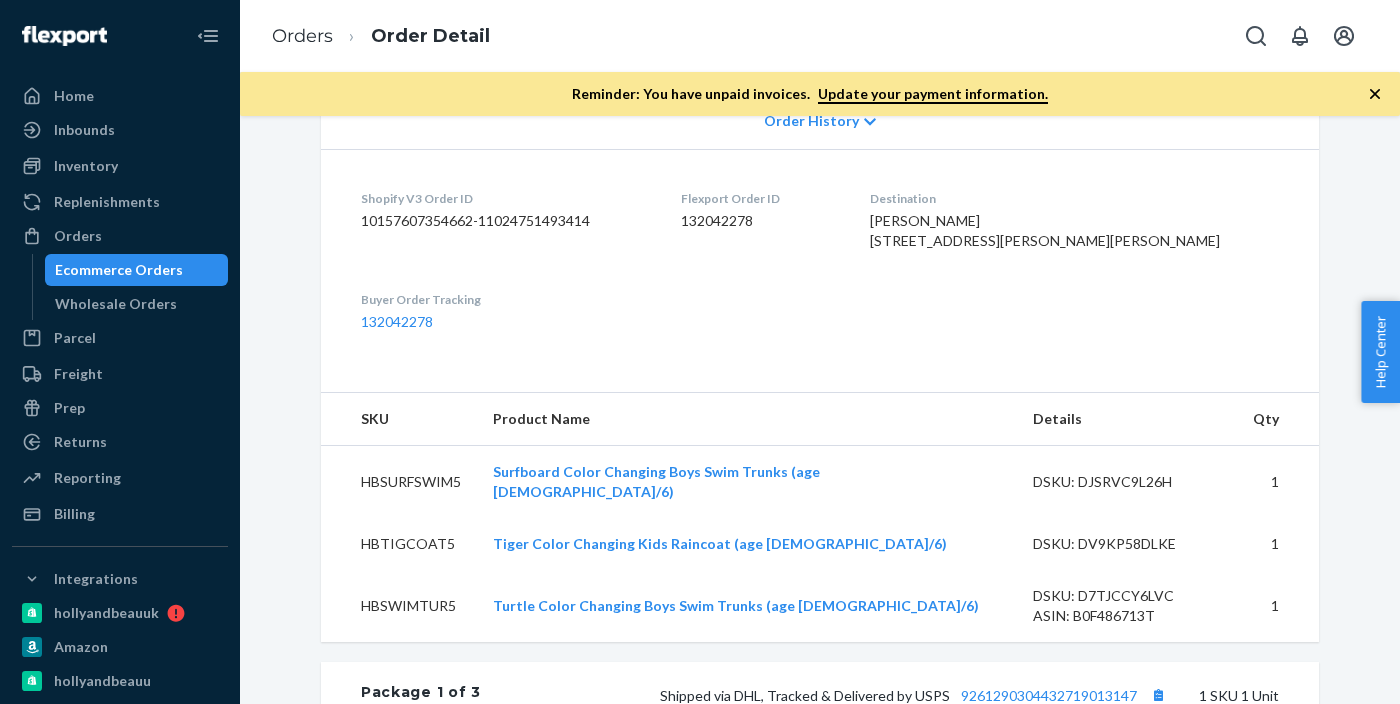 scroll, scrollTop: 0, scrollLeft: 0, axis: both 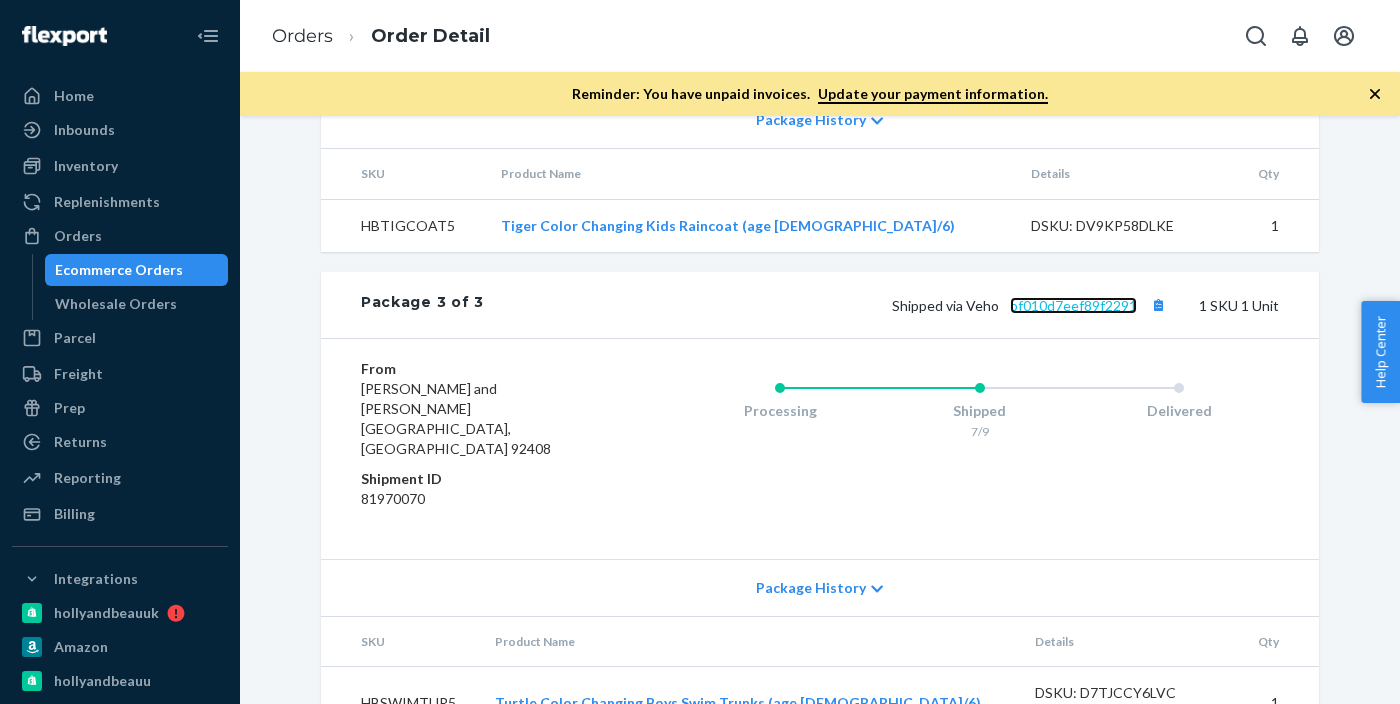 click on "bf010d7eef89f2291" at bounding box center [1073, 305] 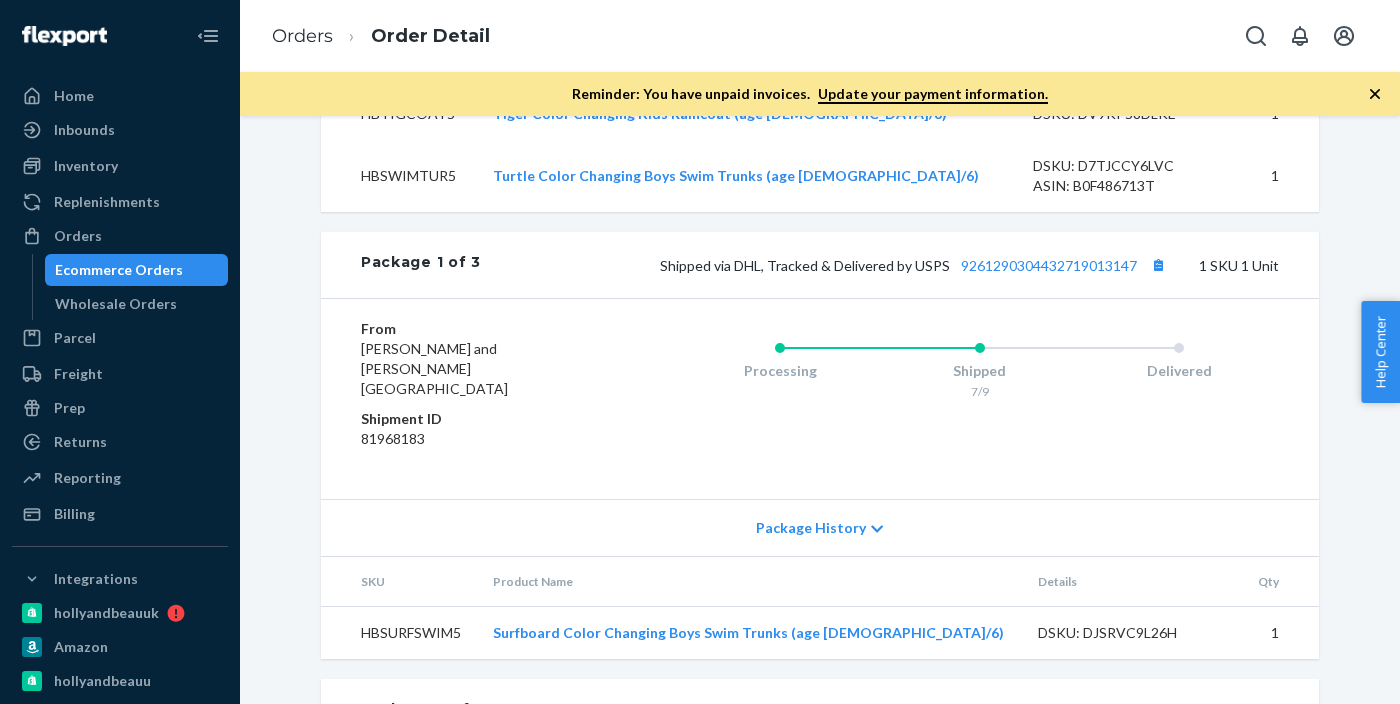 scroll, scrollTop: 883, scrollLeft: 0, axis: vertical 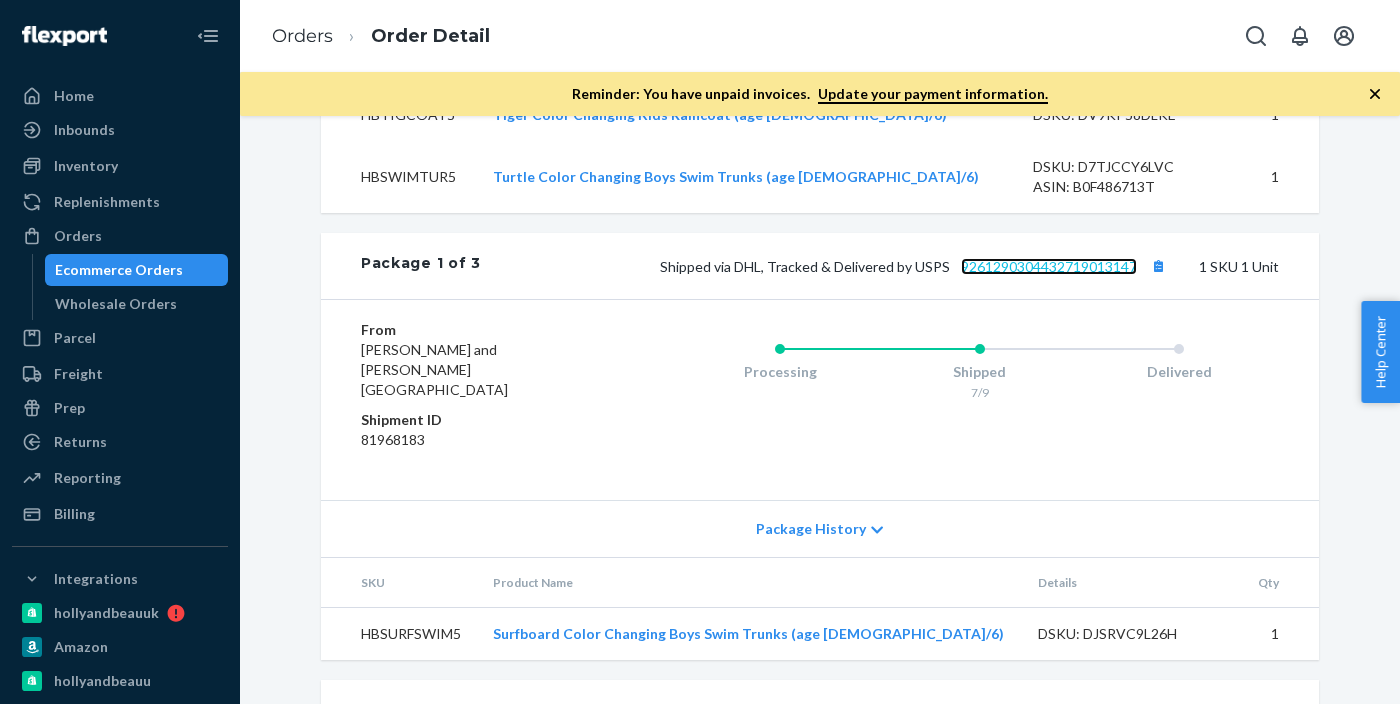 click on "9261290304432719013147" at bounding box center [1049, 266] 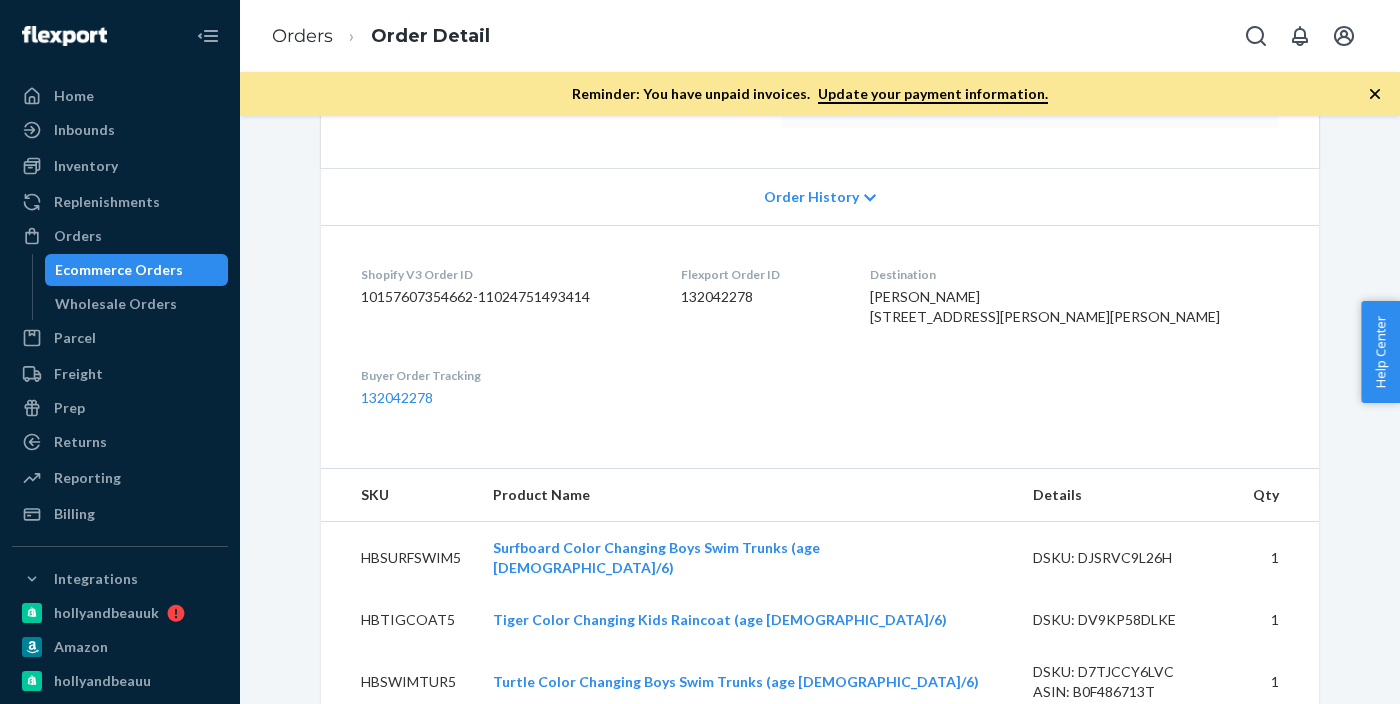 scroll, scrollTop: 0, scrollLeft: 0, axis: both 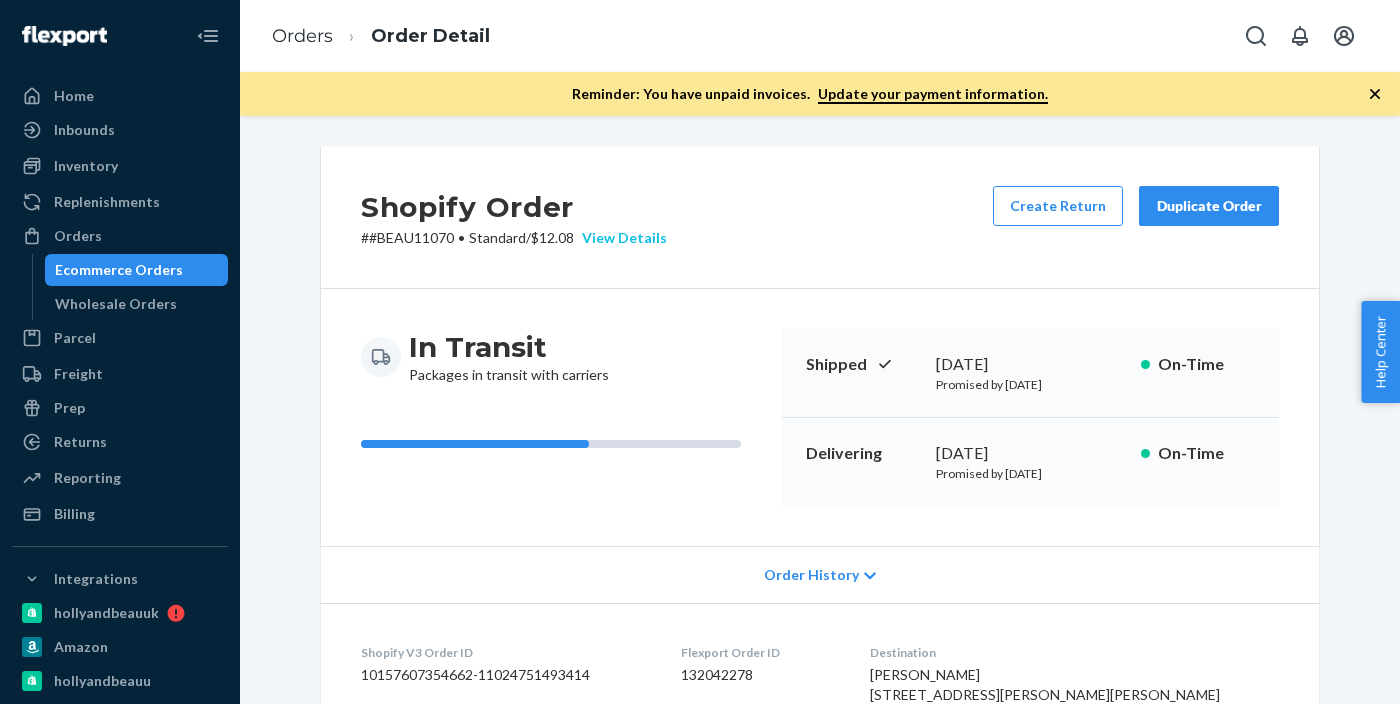 click on "View Details" at bounding box center [620, 238] 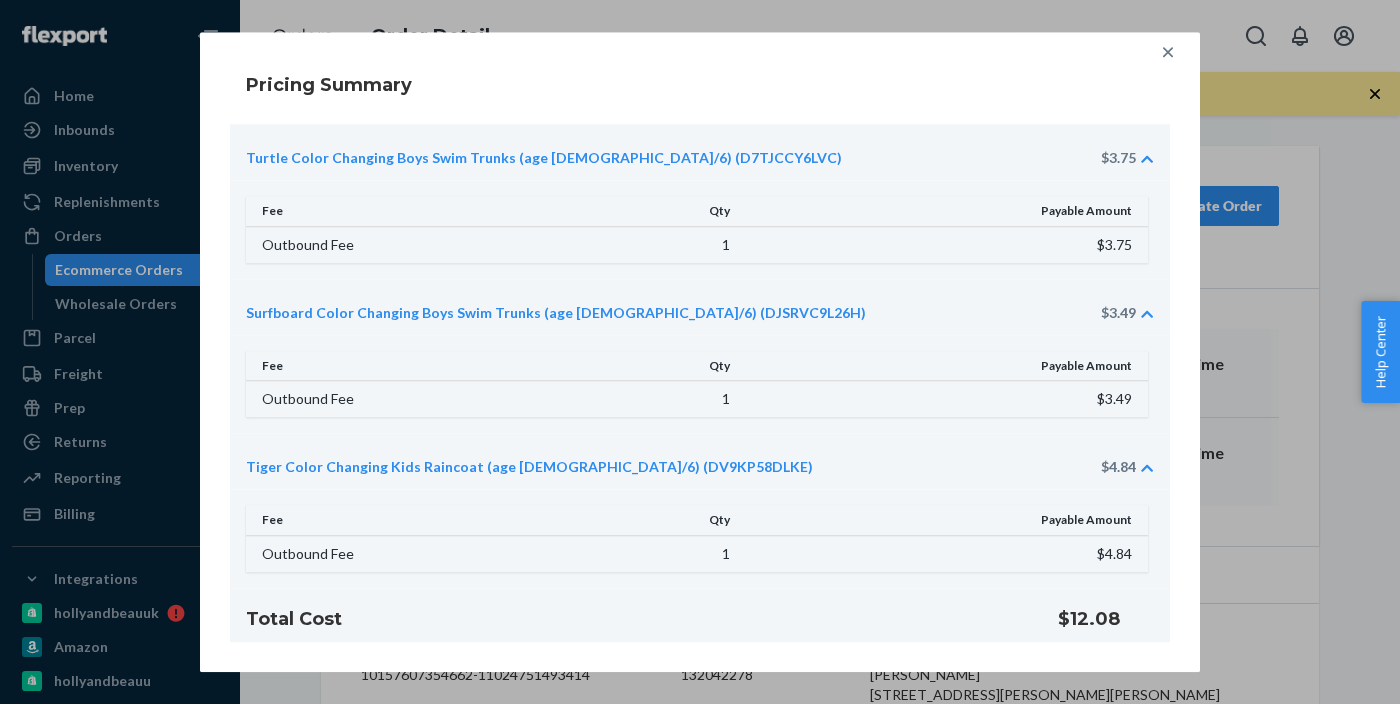 click 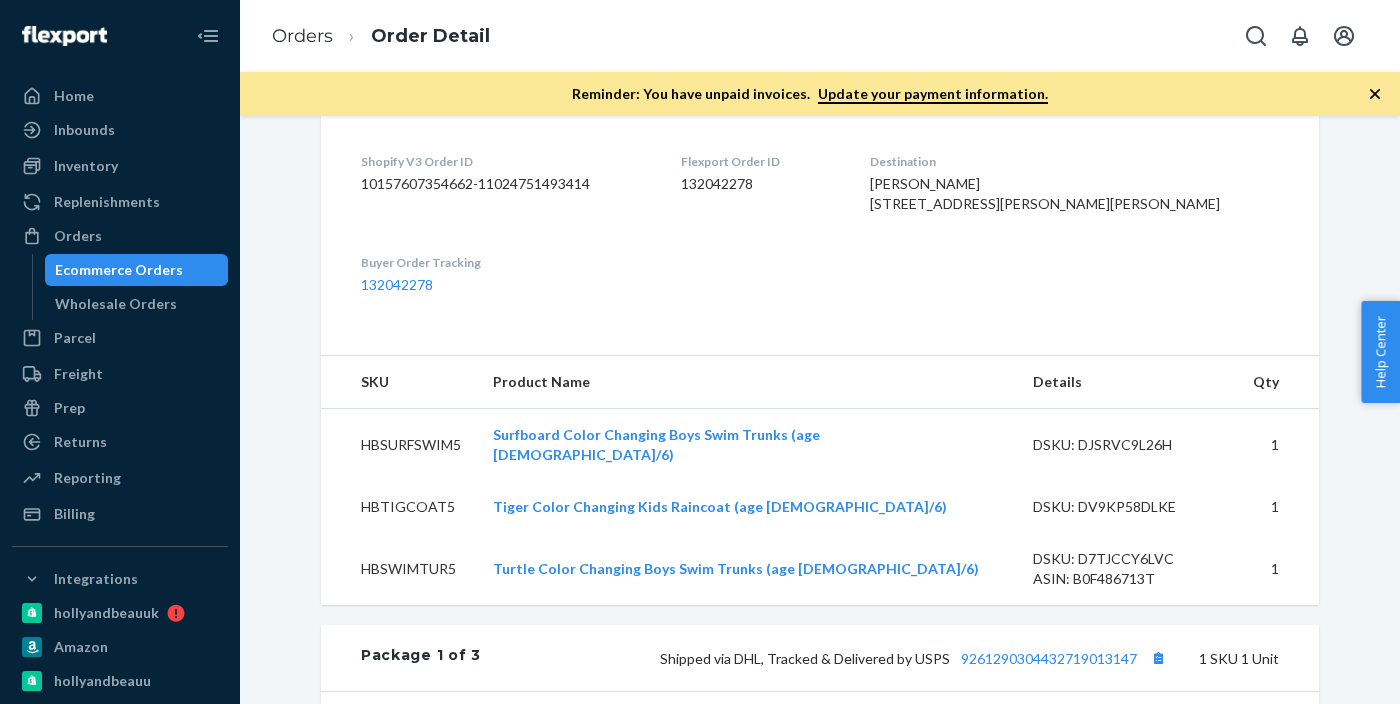 scroll, scrollTop: 0, scrollLeft: 0, axis: both 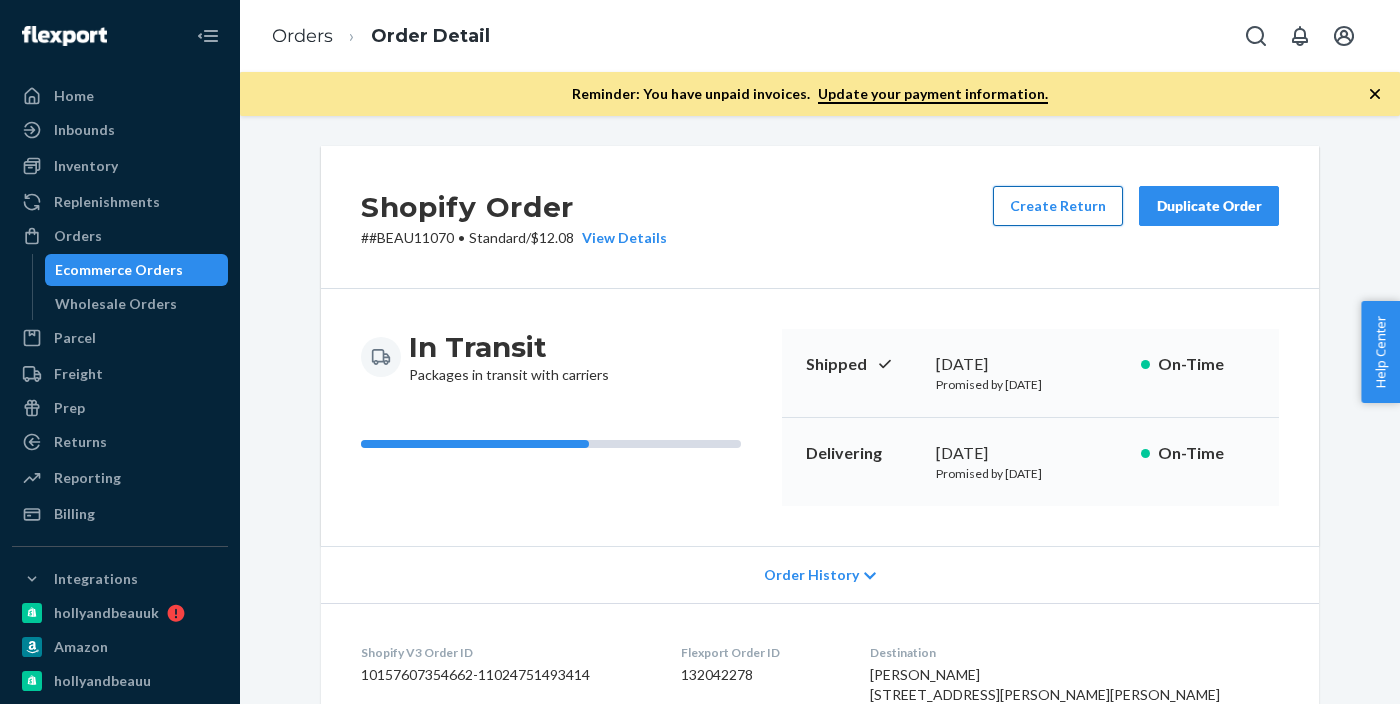click on "Create Return" at bounding box center [1058, 206] 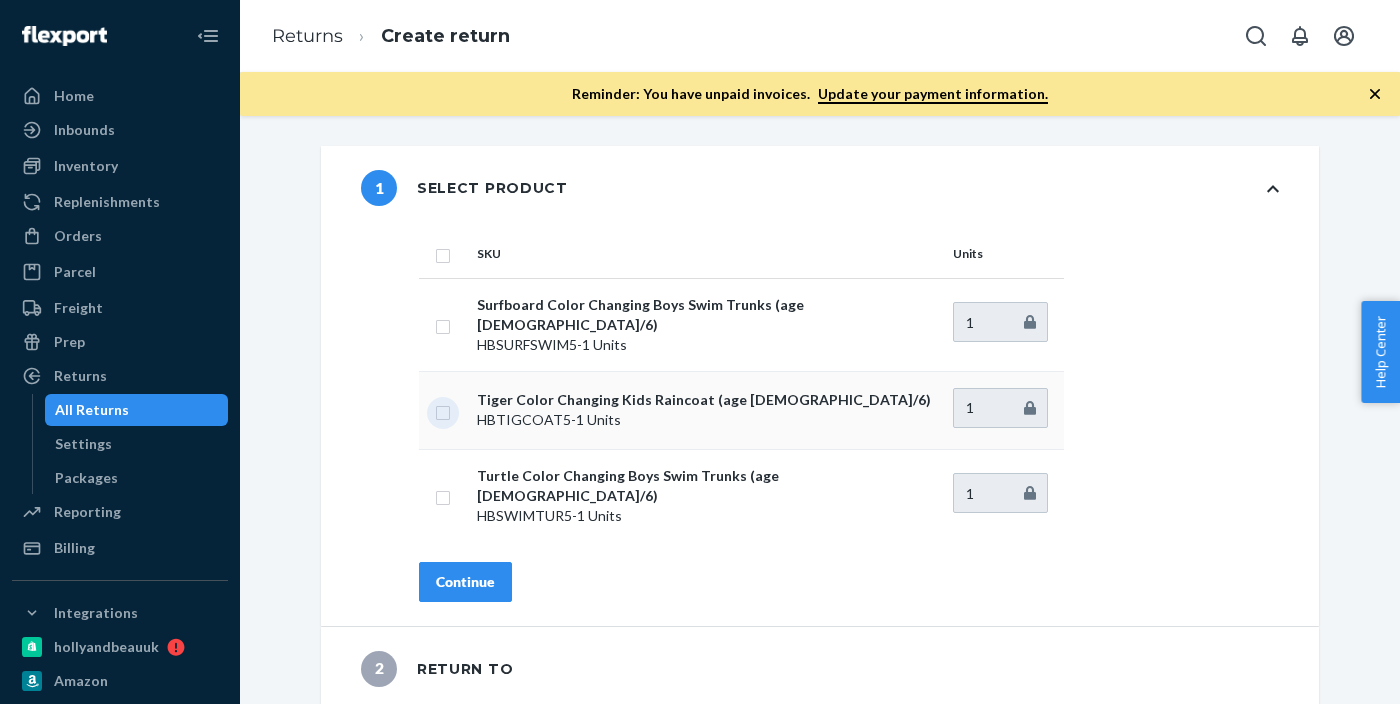 click at bounding box center [443, 410] 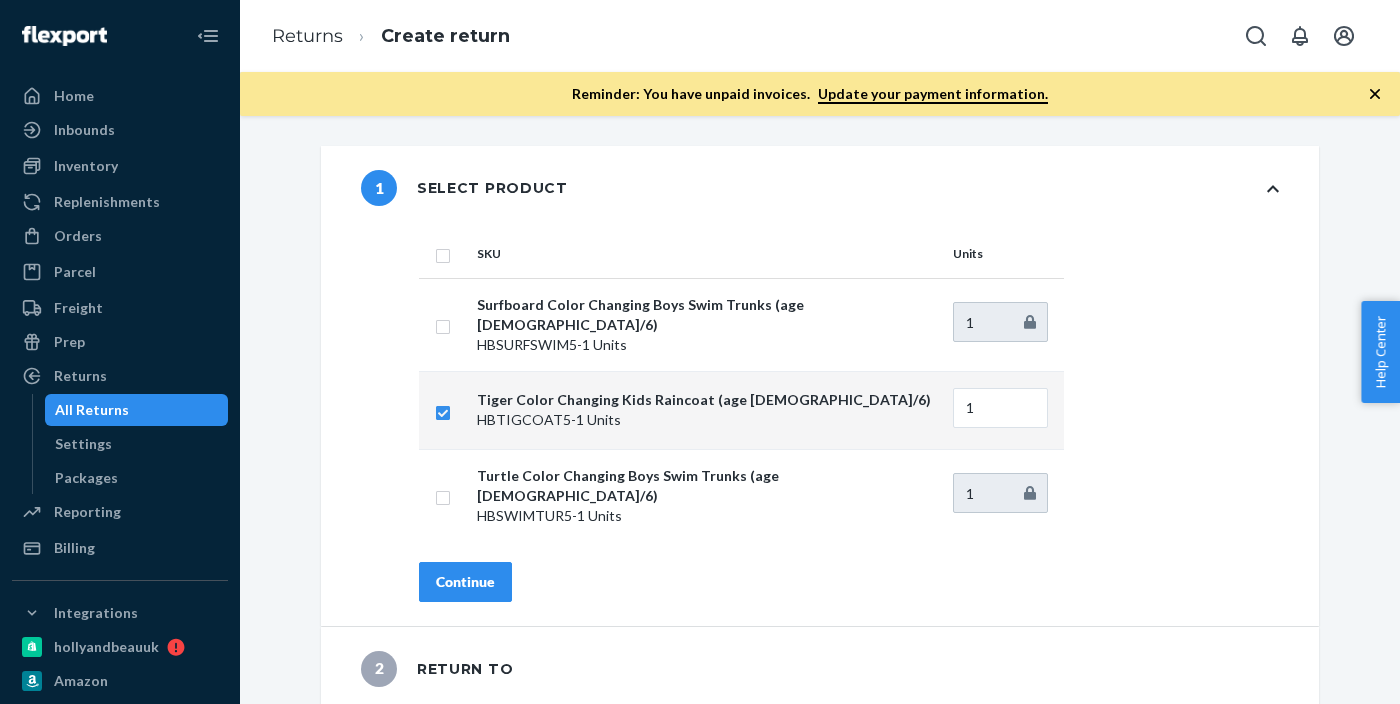 scroll, scrollTop: 62, scrollLeft: 0, axis: vertical 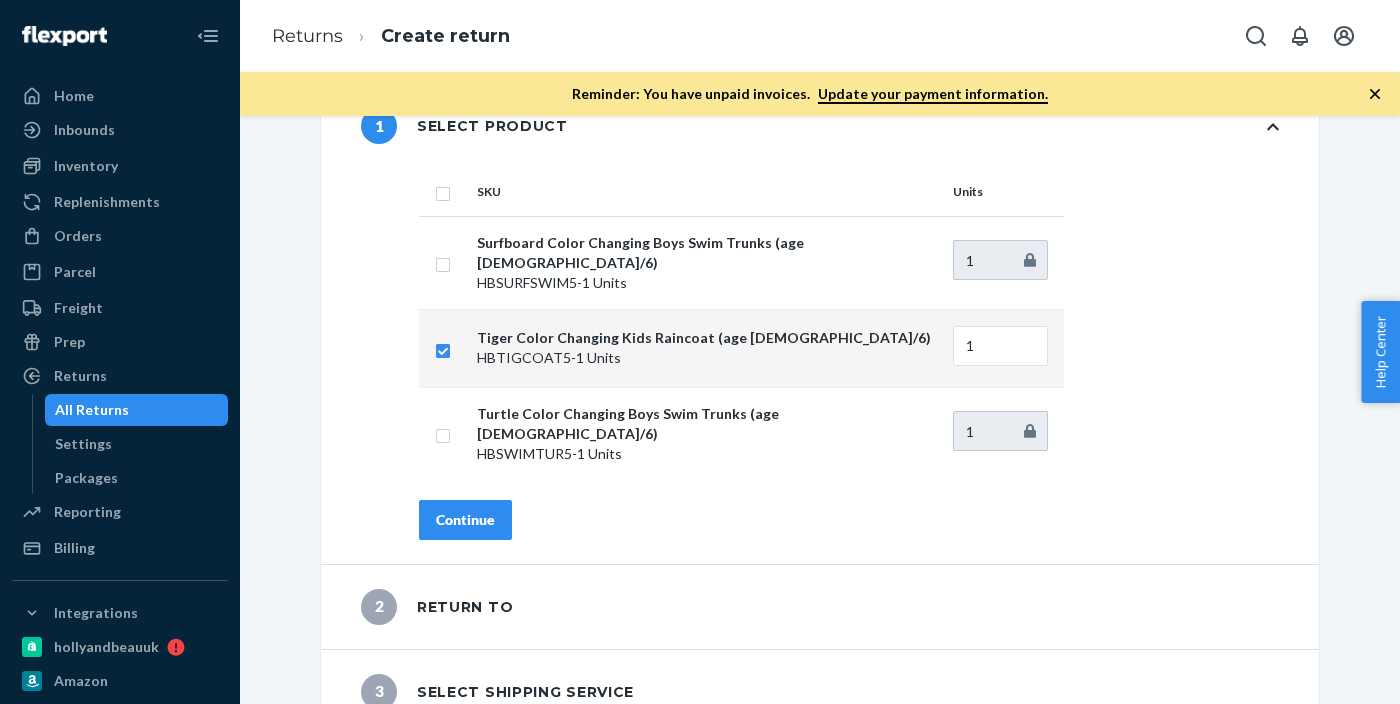click on "Continue" at bounding box center (465, 520) 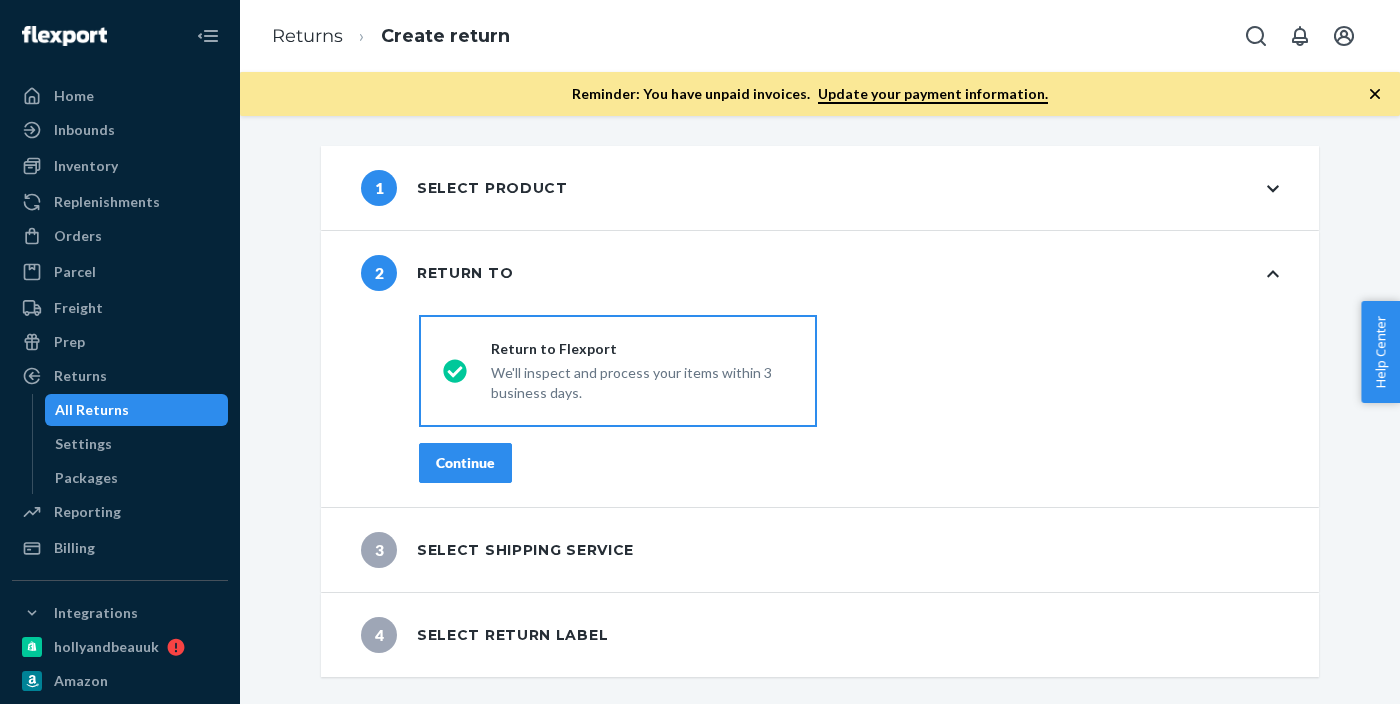 click on "Continue" at bounding box center (465, 463) 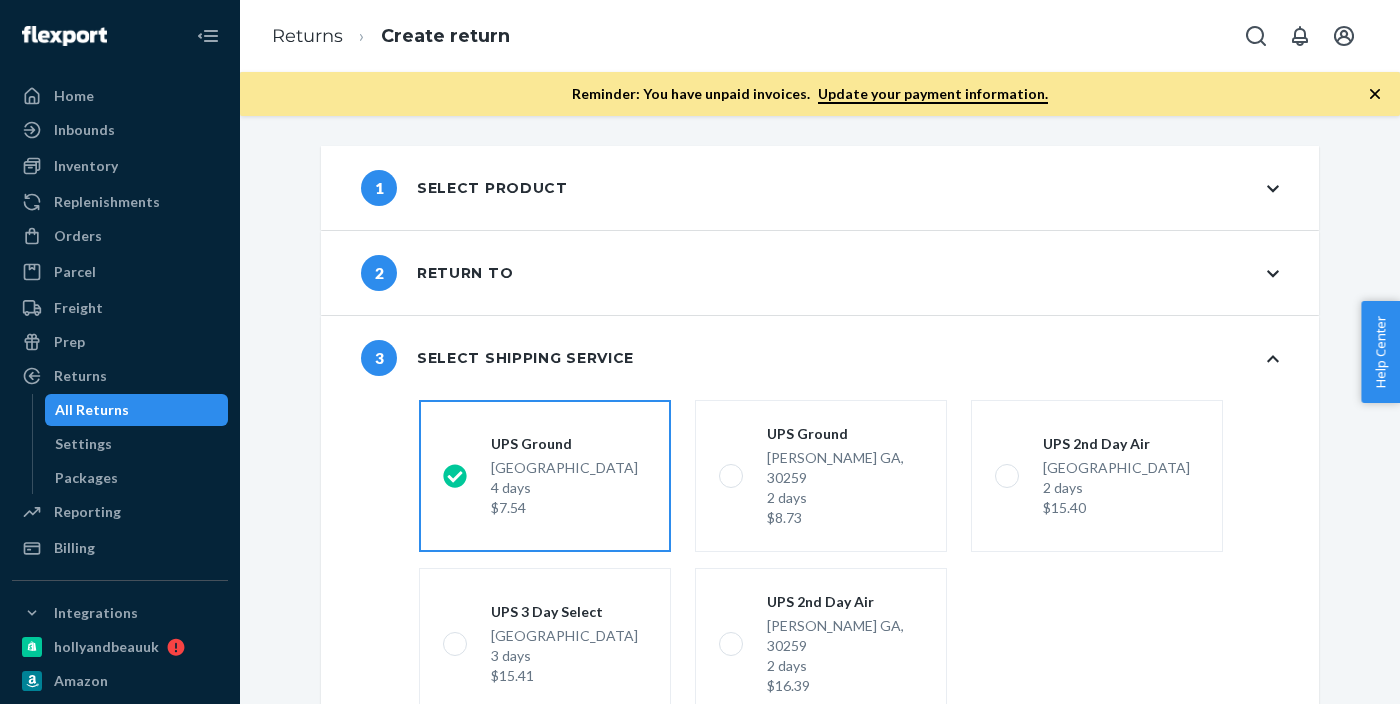 scroll, scrollTop: 142, scrollLeft: 0, axis: vertical 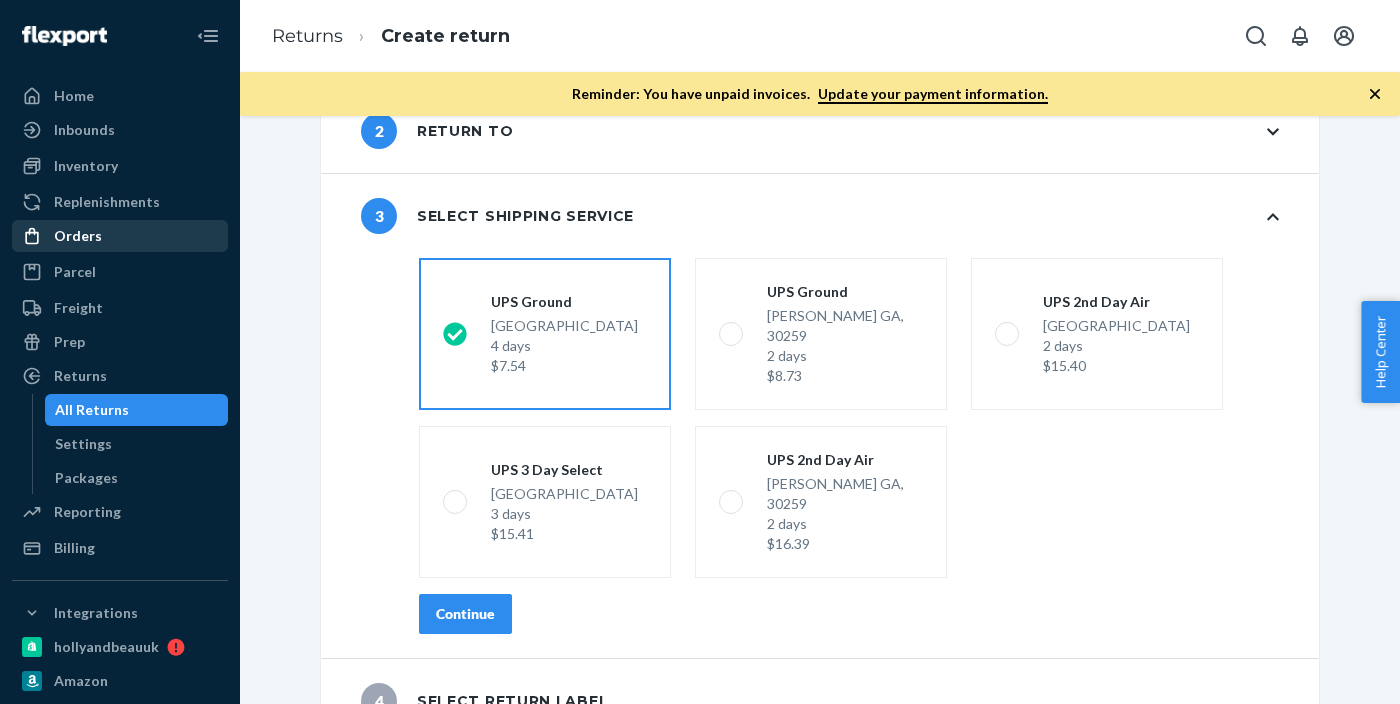 click on "Orders" at bounding box center [78, 236] 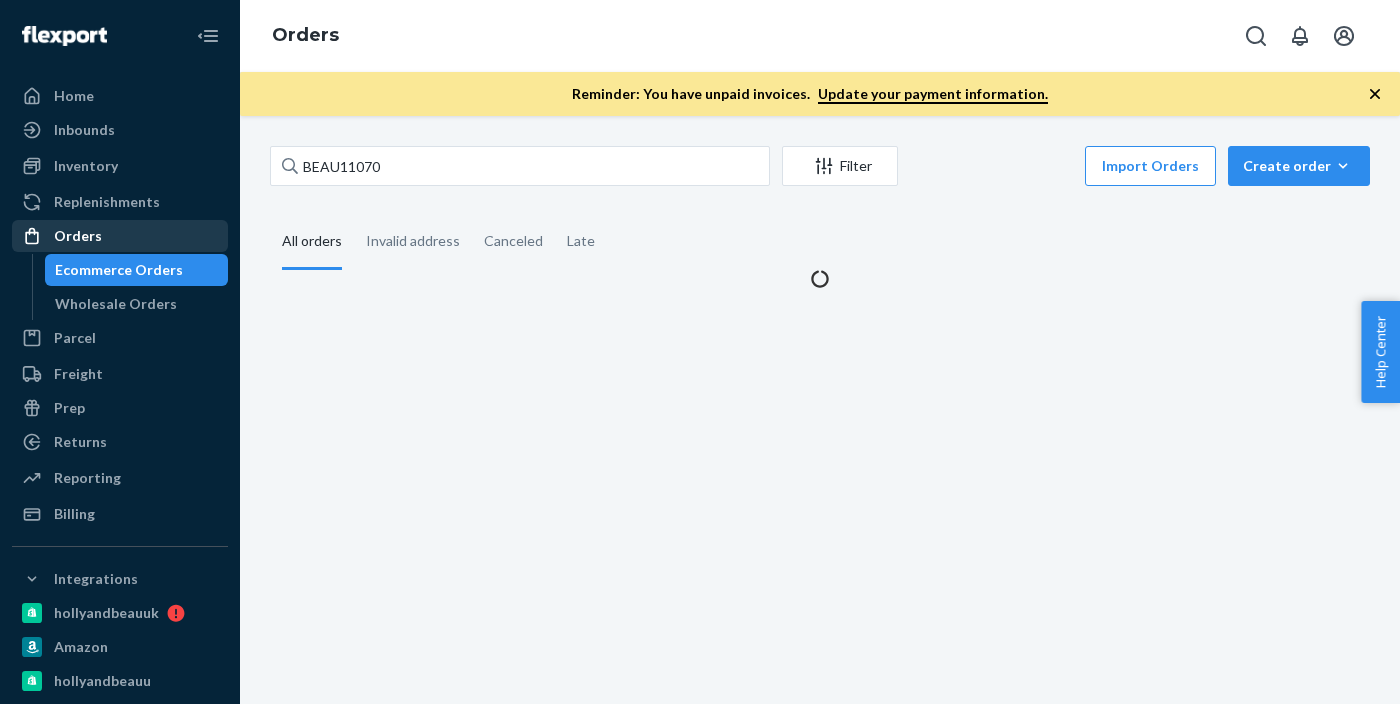 scroll, scrollTop: 0, scrollLeft: 0, axis: both 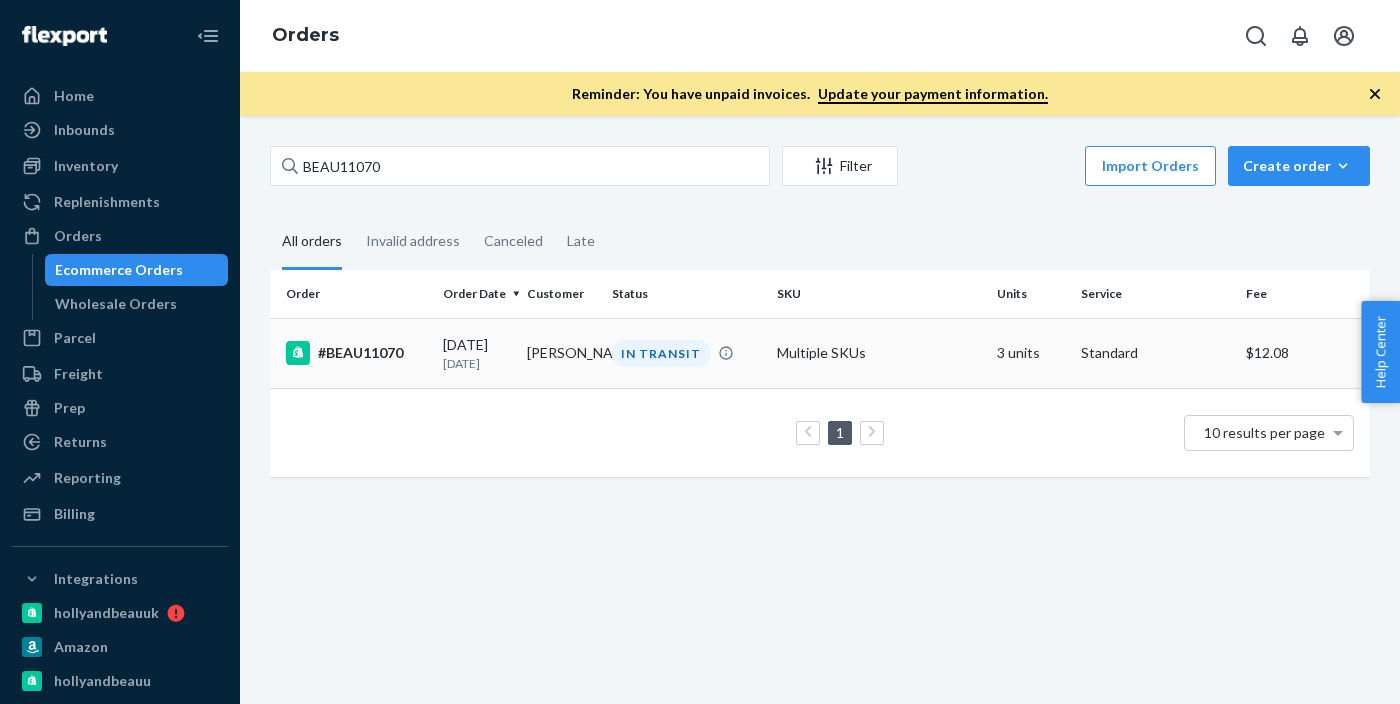click on "Multiple SKUs" at bounding box center (879, 353) 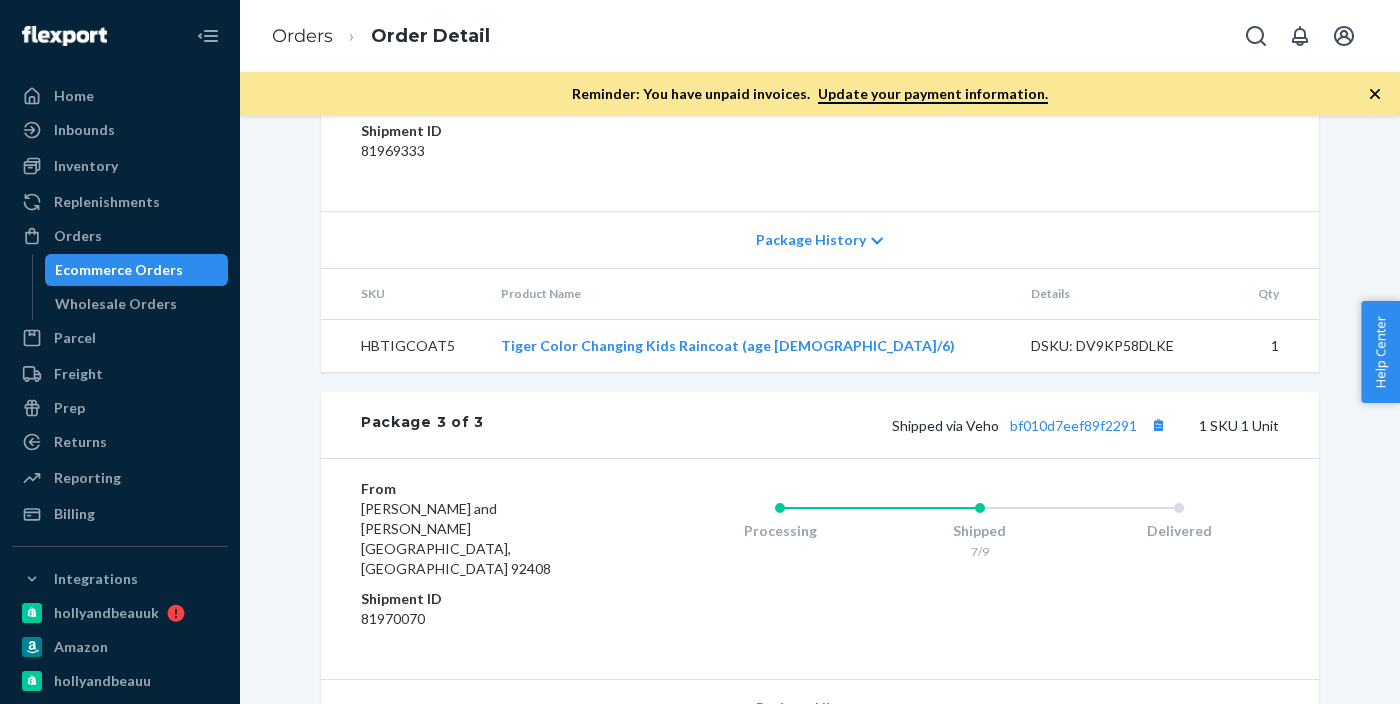 scroll, scrollTop: 1739, scrollLeft: 0, axis: vertical 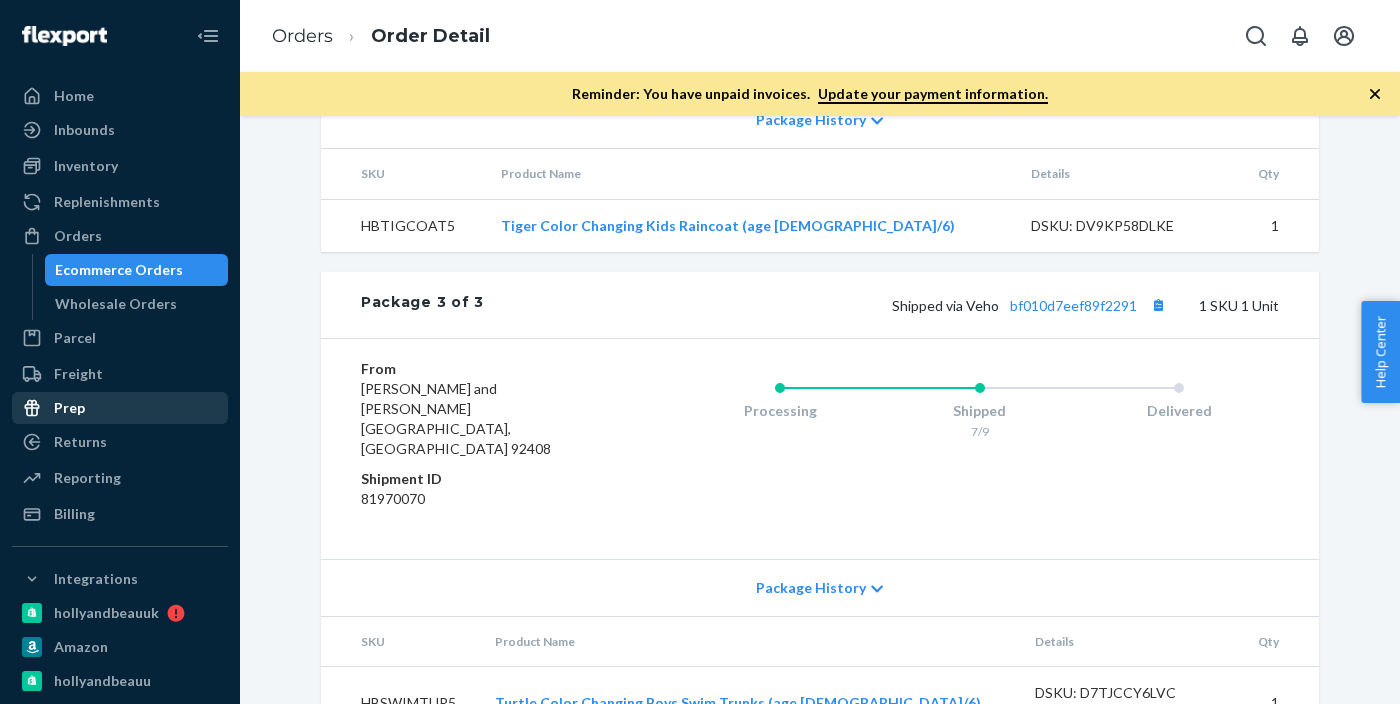 click on "Prep" at bounding box center [69, 408] 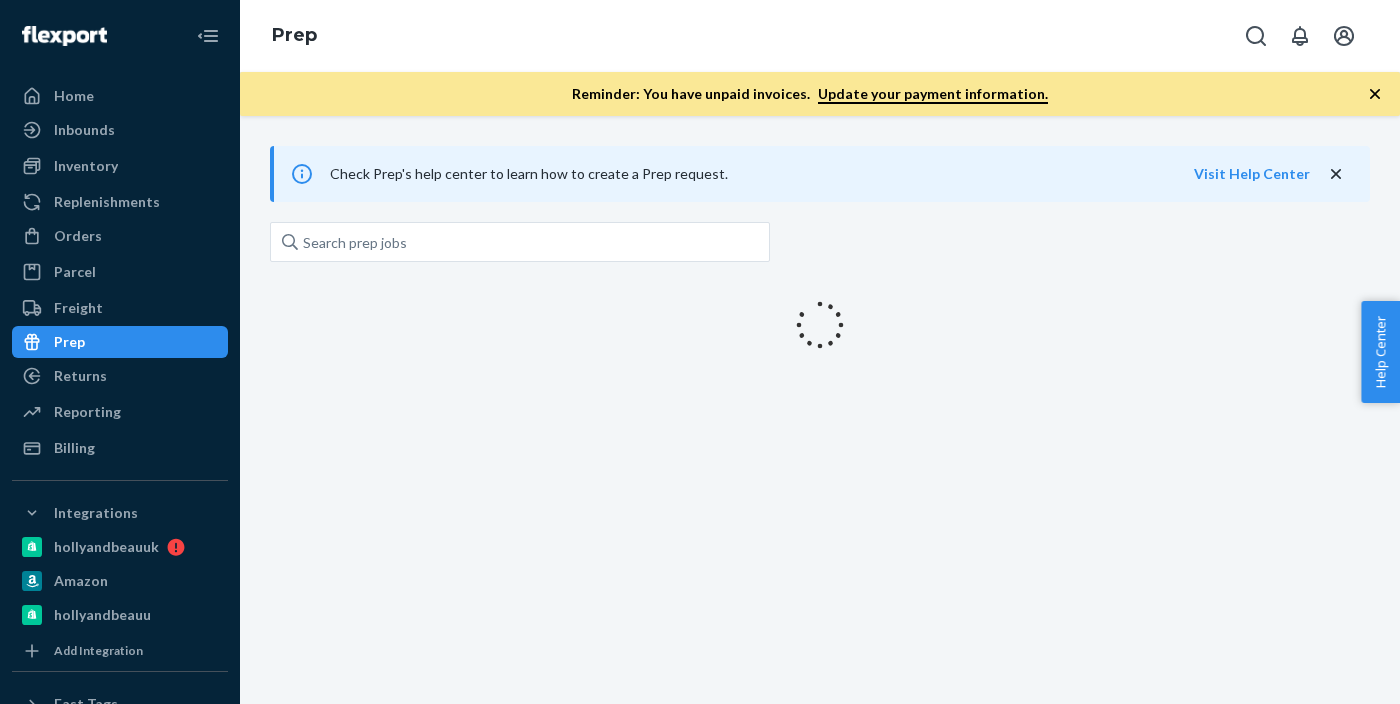scroll, scrollTop: 0, scrollLeft: 0, axis: both 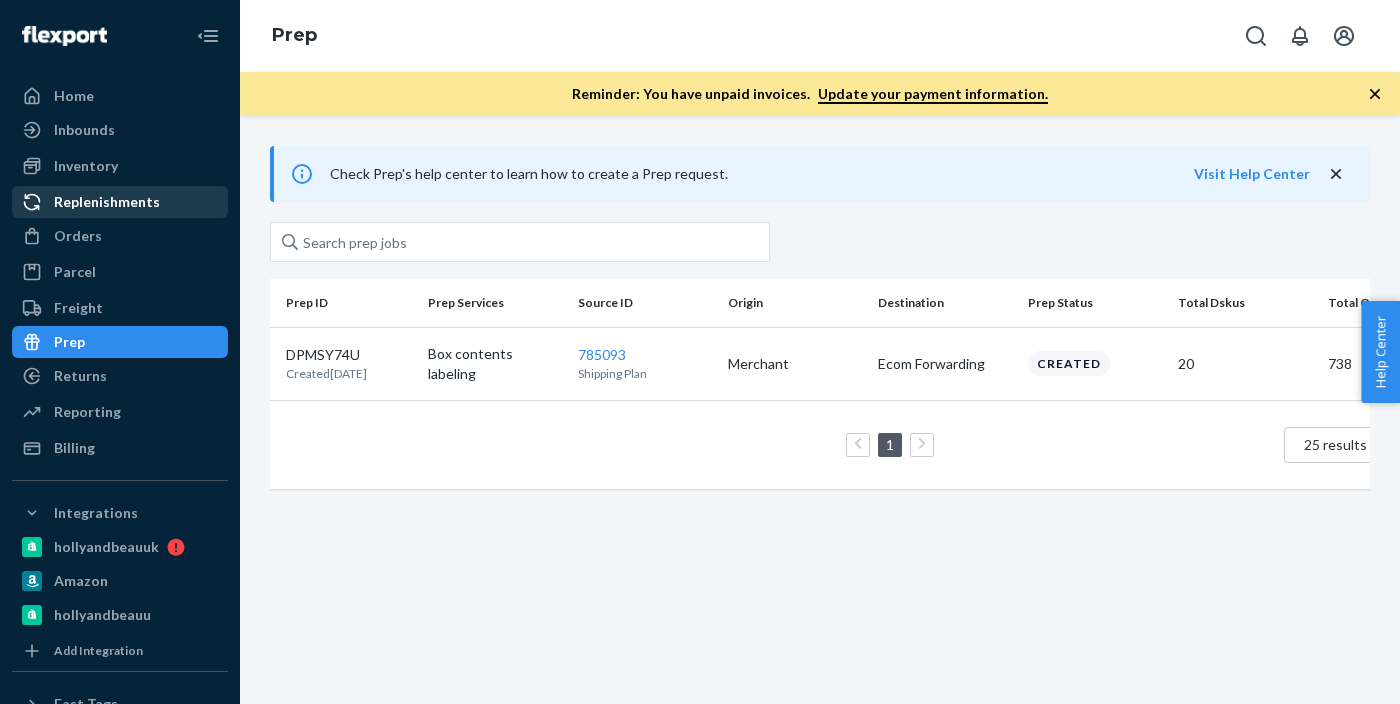 click on "Replenishments" at bounding box center (107, 202) 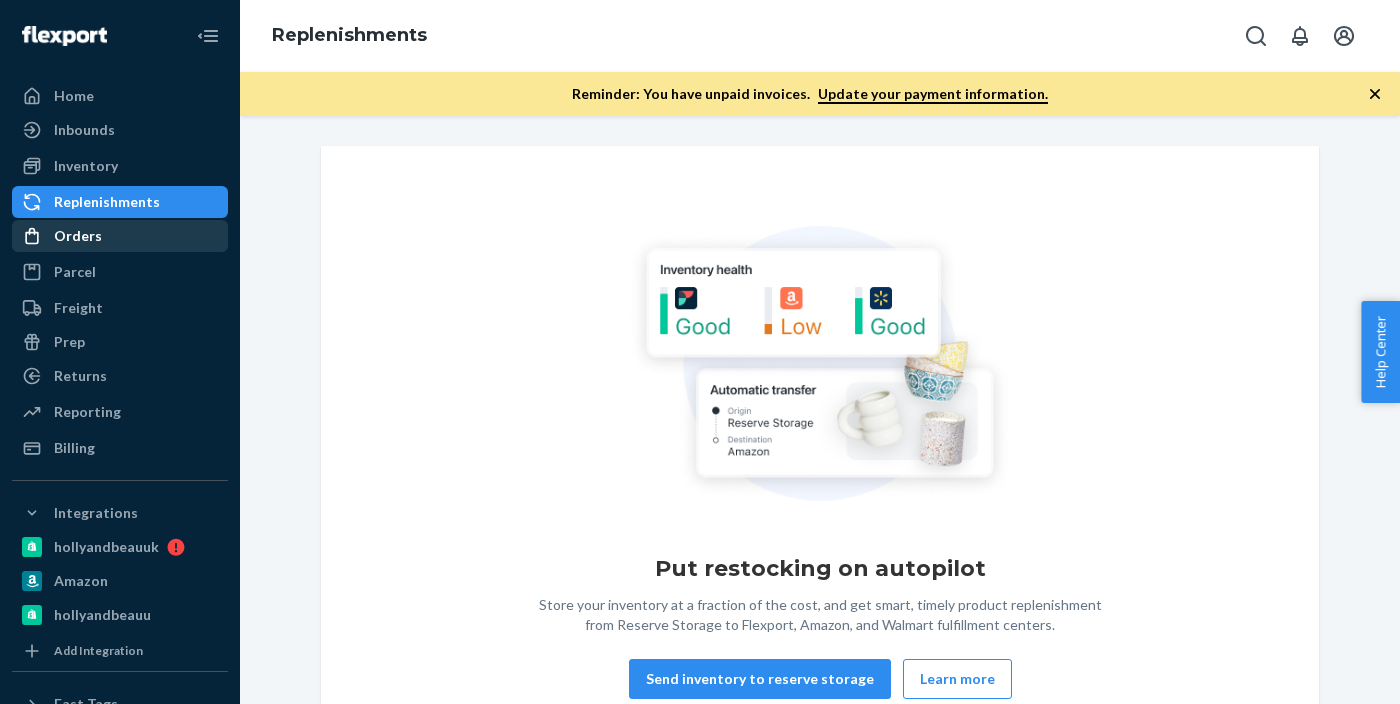click on "Orders" at bounding box center (78, 236) 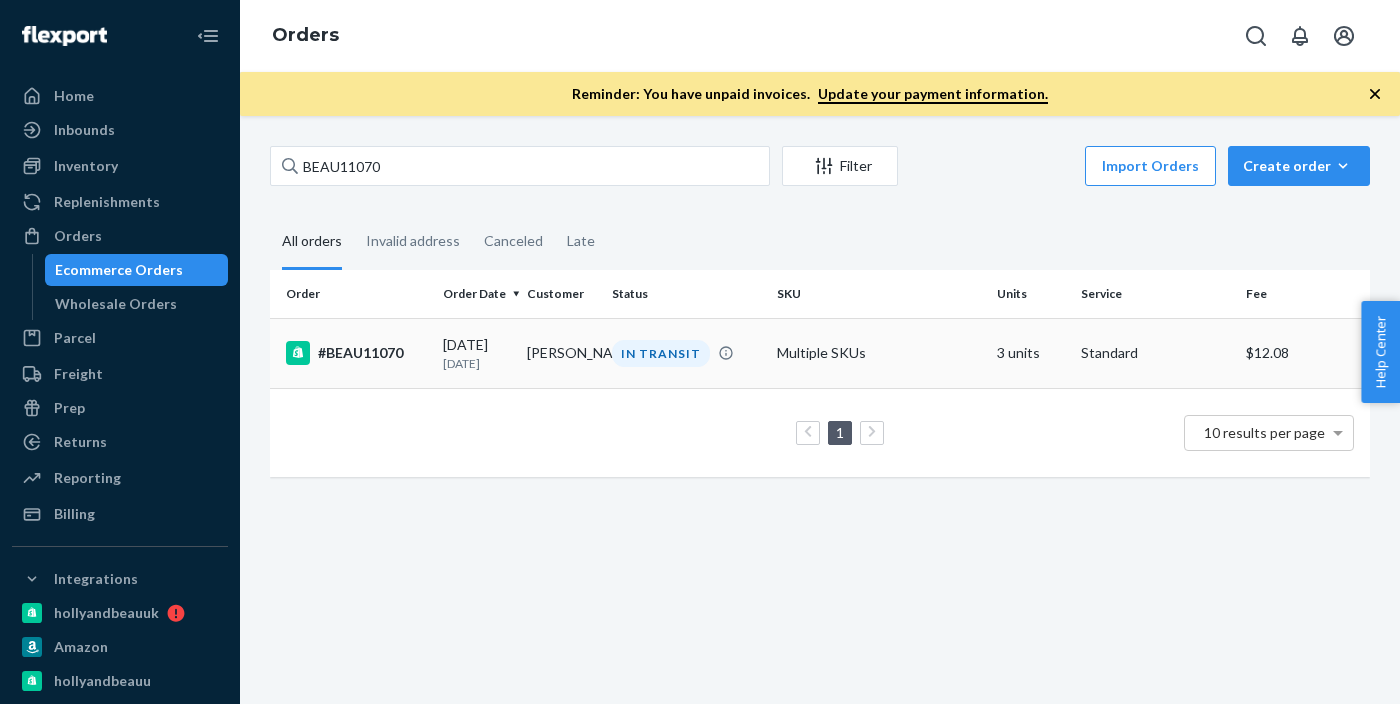 click on "#BEAU11070" at bounding box center [356, 353] 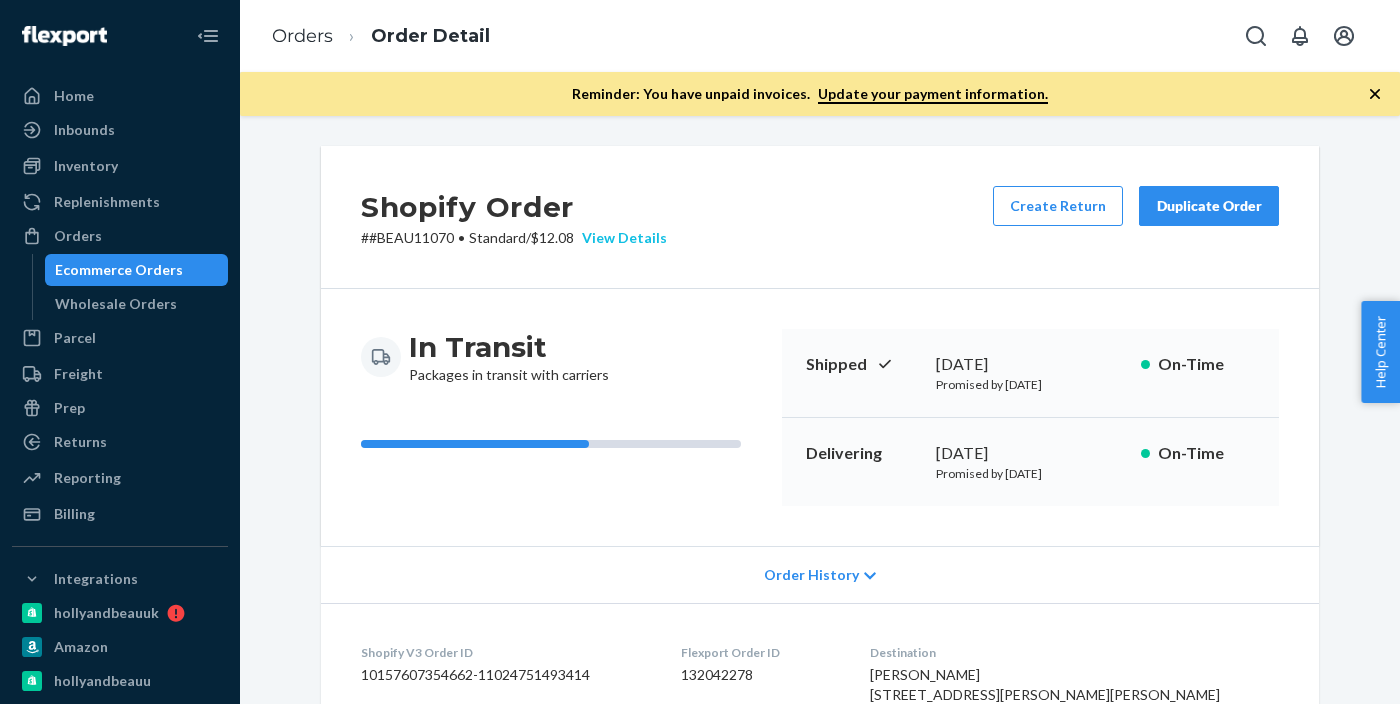 click on "View Details" at bounding box center (620, 238) 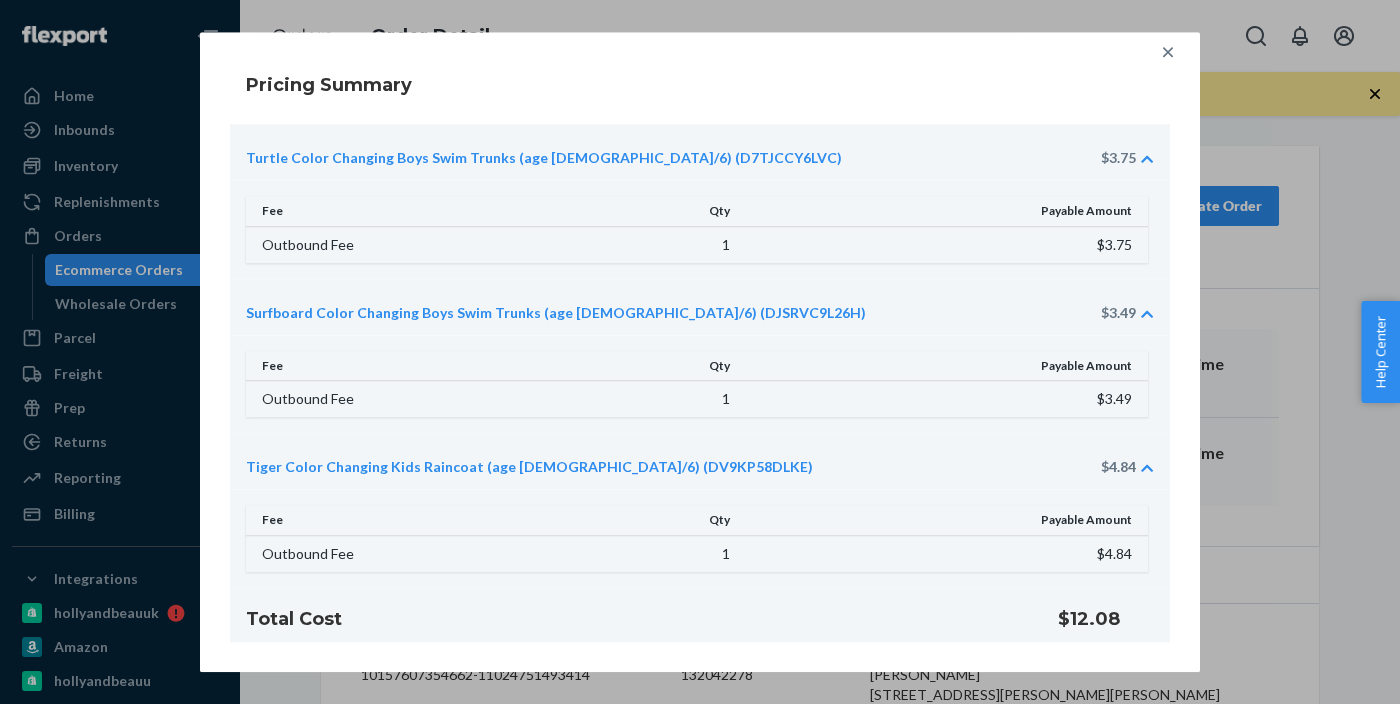 click 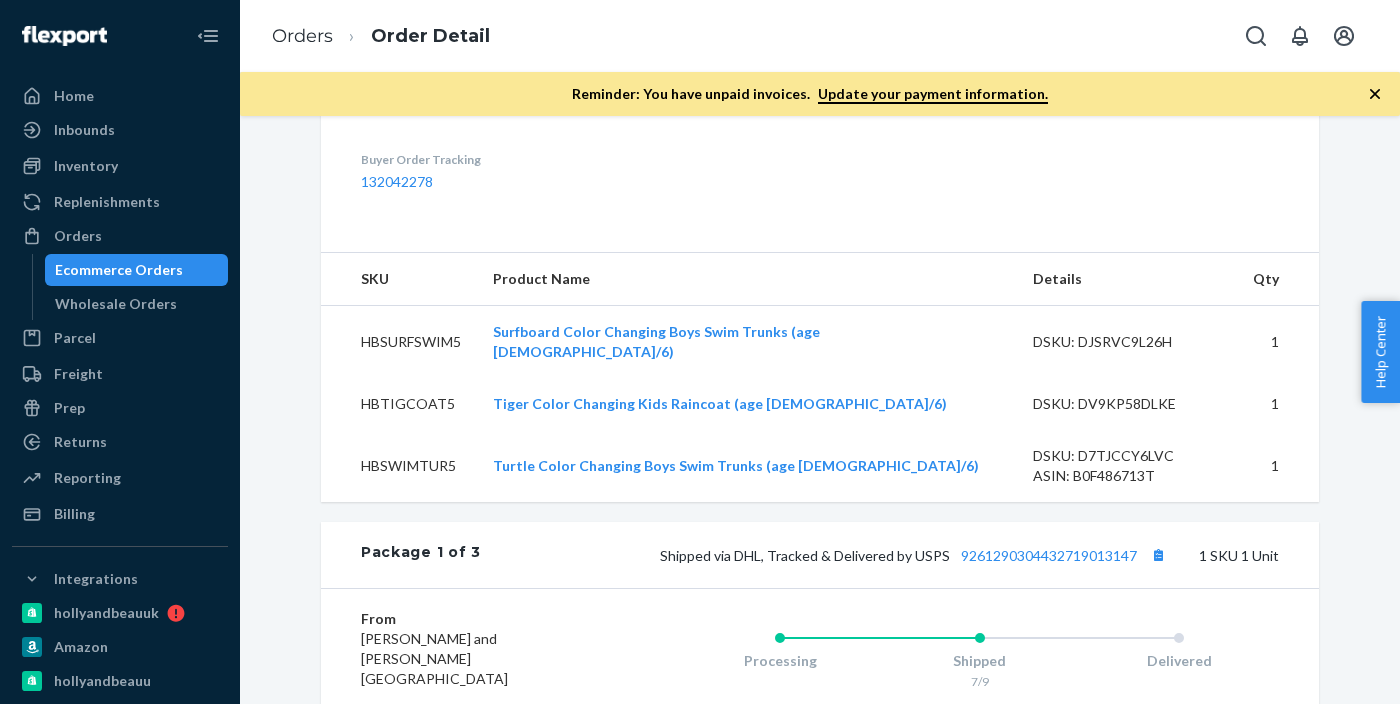 scroll, scrollTop: 78, scrollLeft: 0, axis: vertical 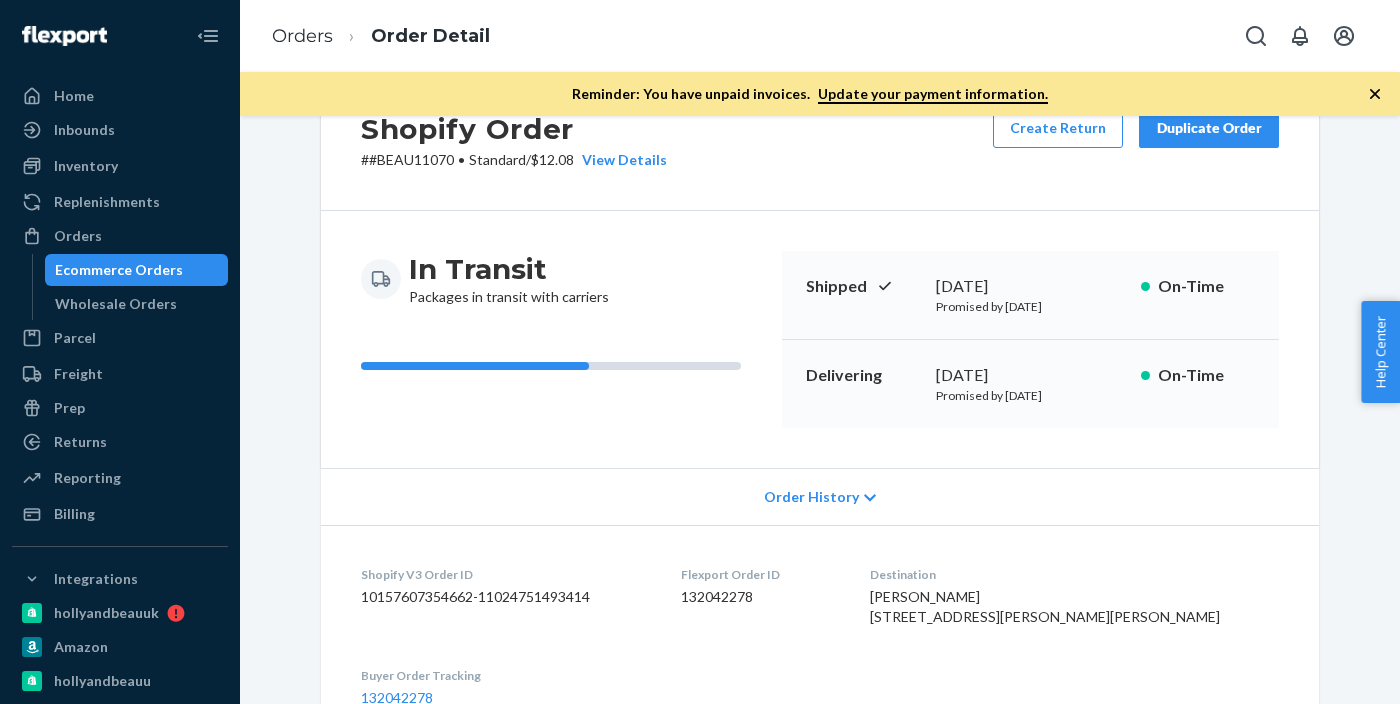 click on "Order History" at bounding box center [811, 497] 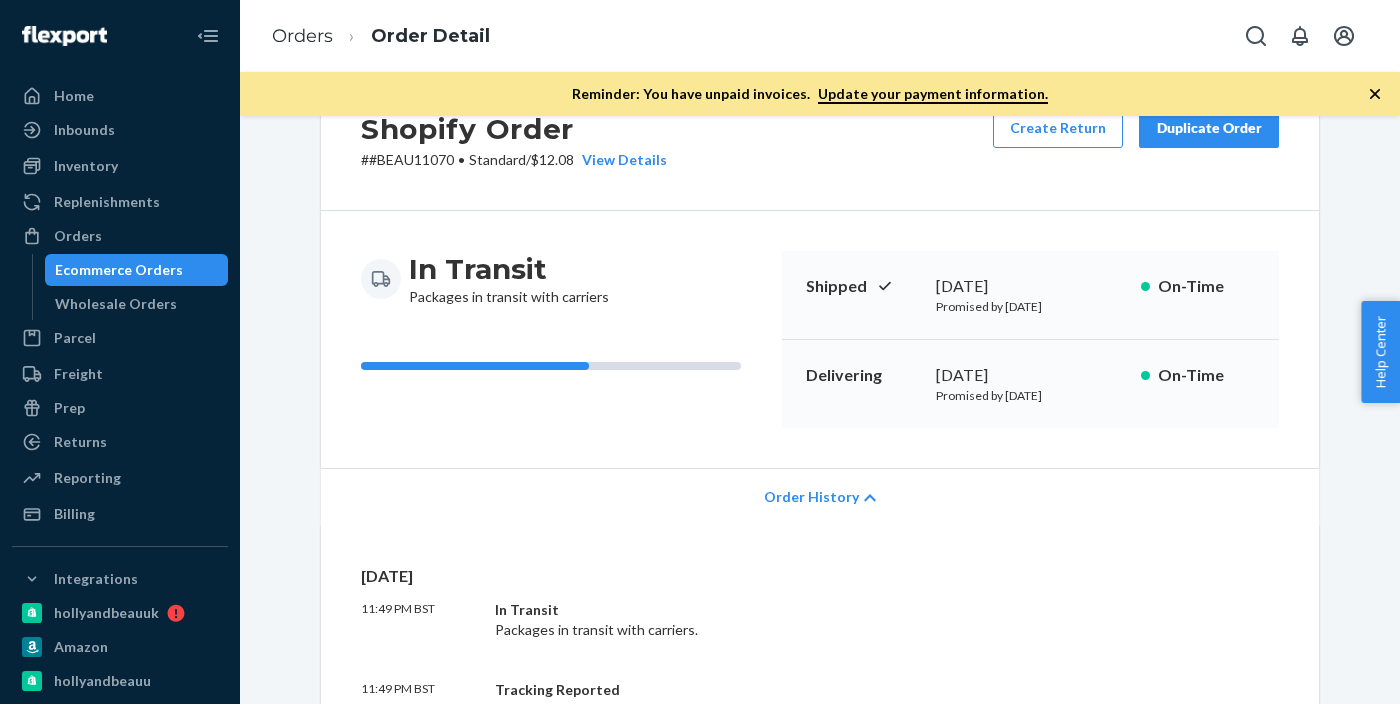 click on "Order History" at bounding box center [811, 497] 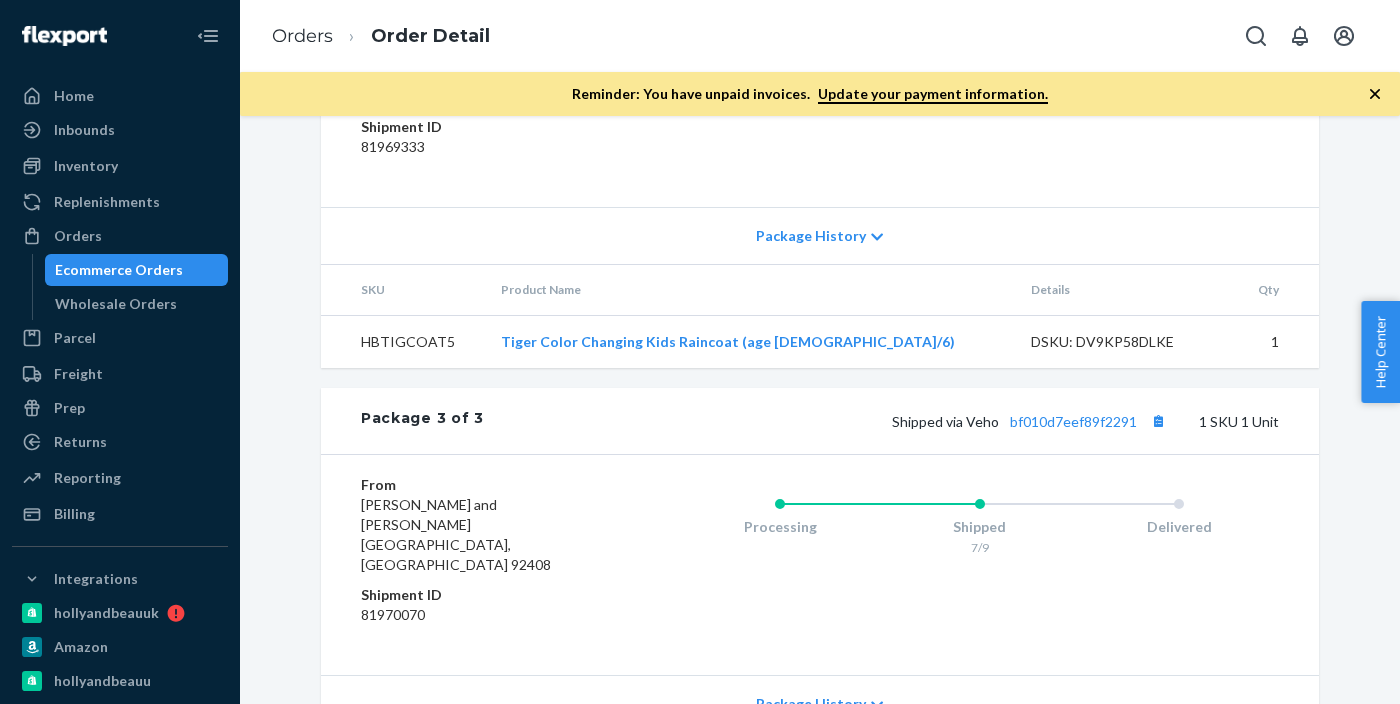 scroll, scrollTop: 1739, scrollLeft: 0, axis: vertical 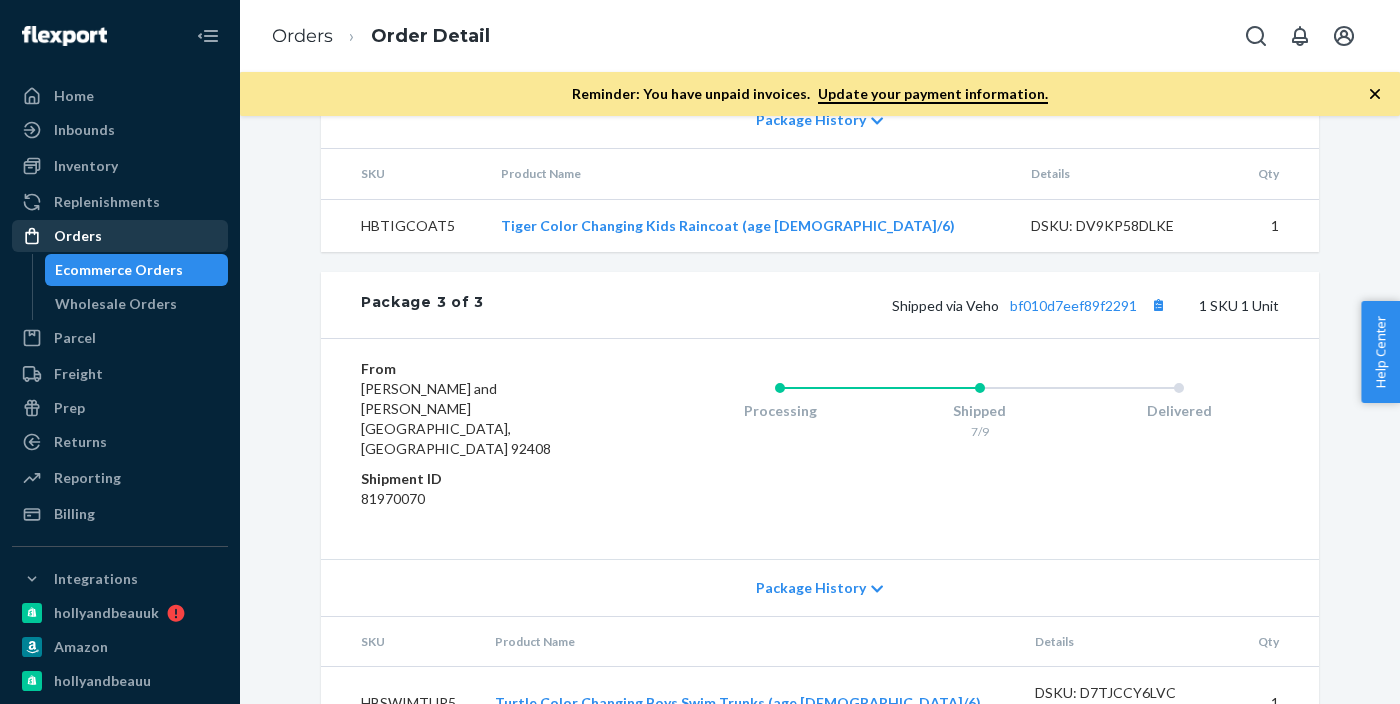click on "Orders" at bounding box center [78, 236] 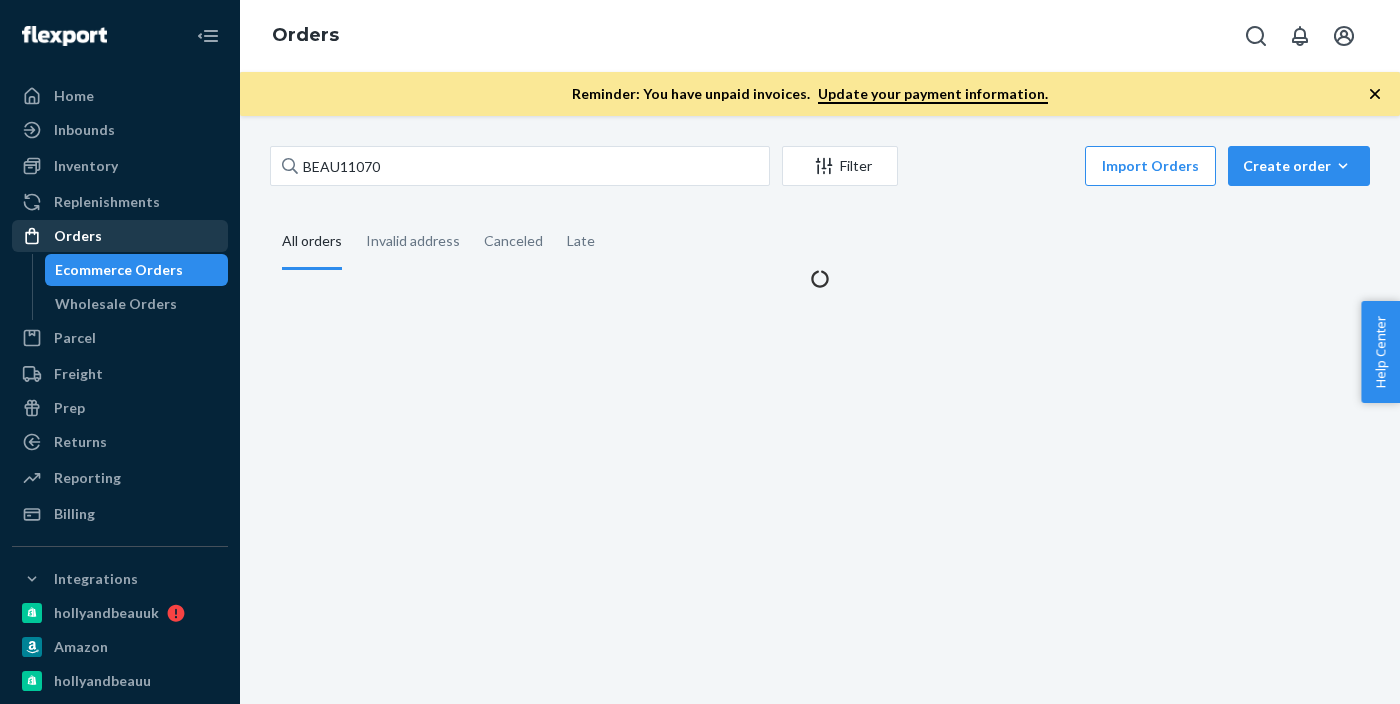 scroll, scrollTop: 0, scrollLeft: 0, axis: both 